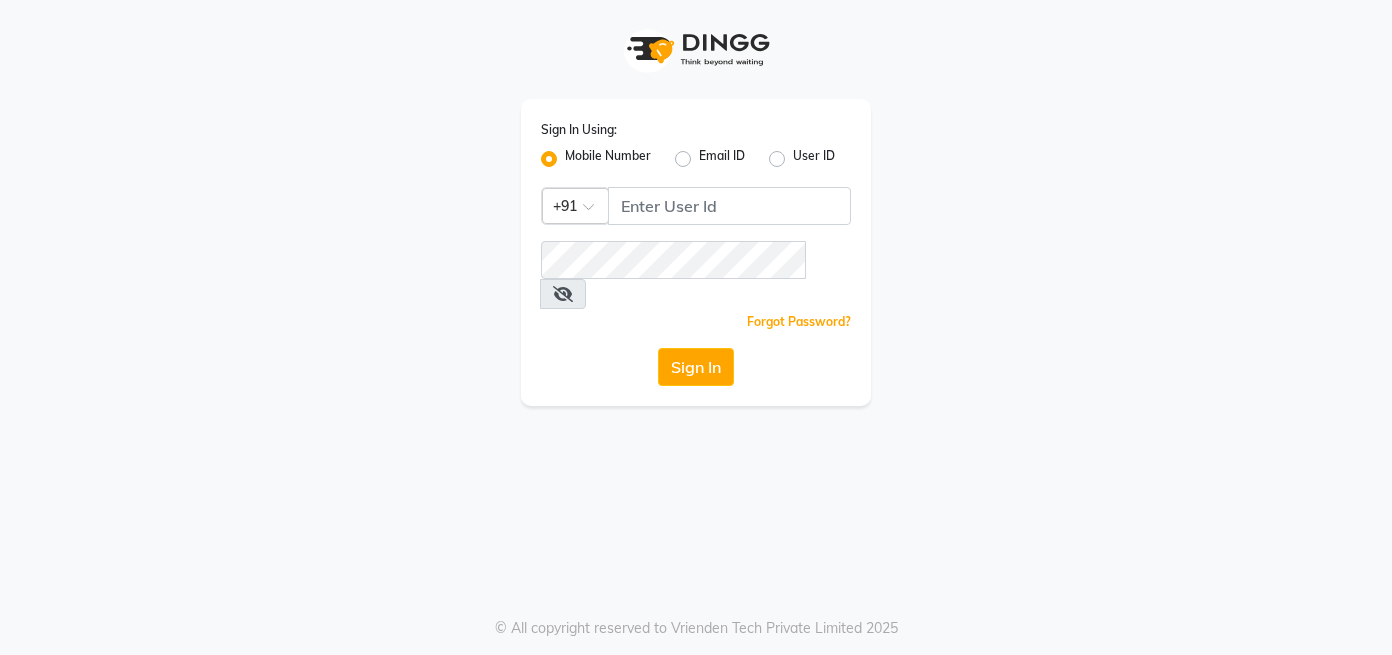 scroll, scrollTop: 0, scrollLeft: 0, axis: both 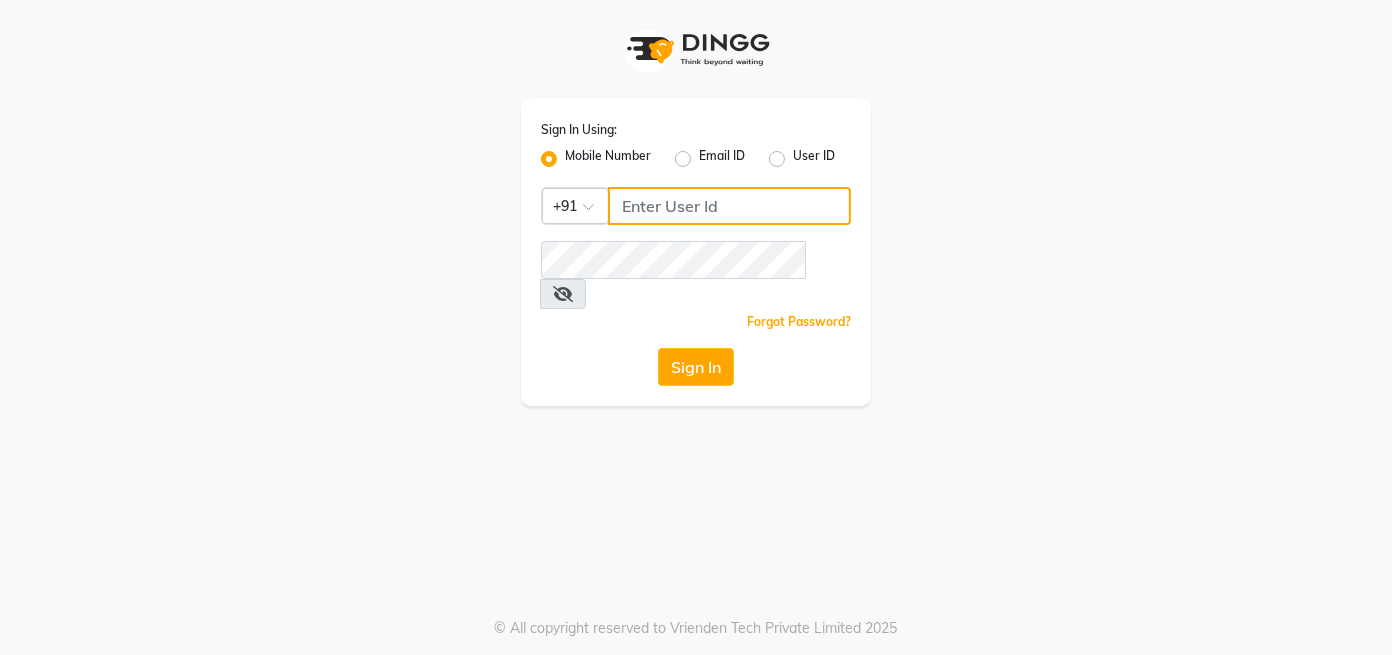 click 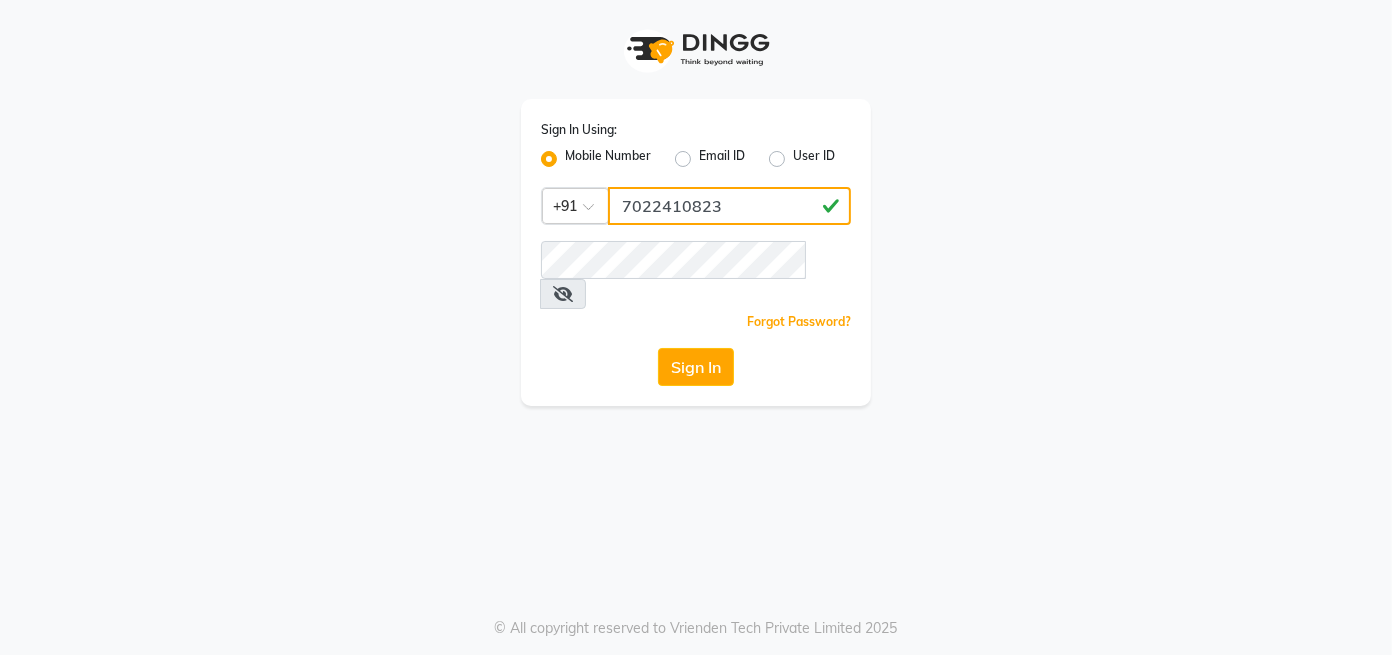 type on "7022410823" 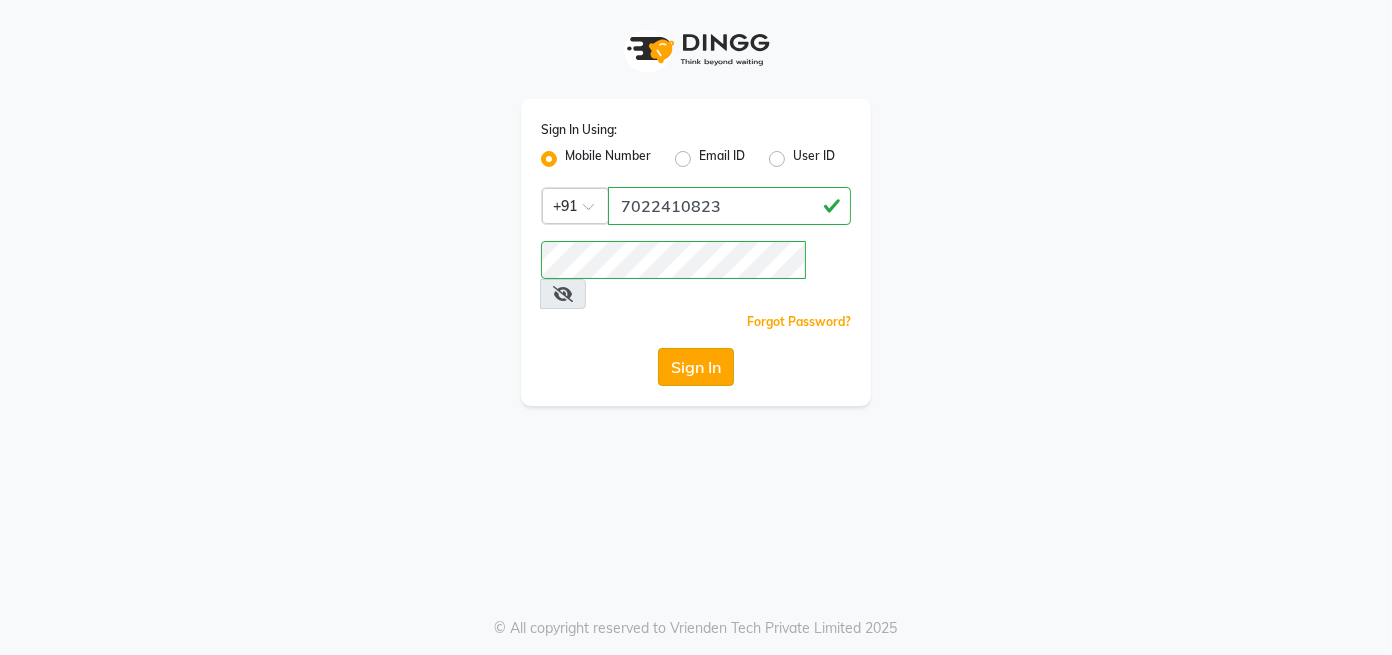 click on "Sign In" 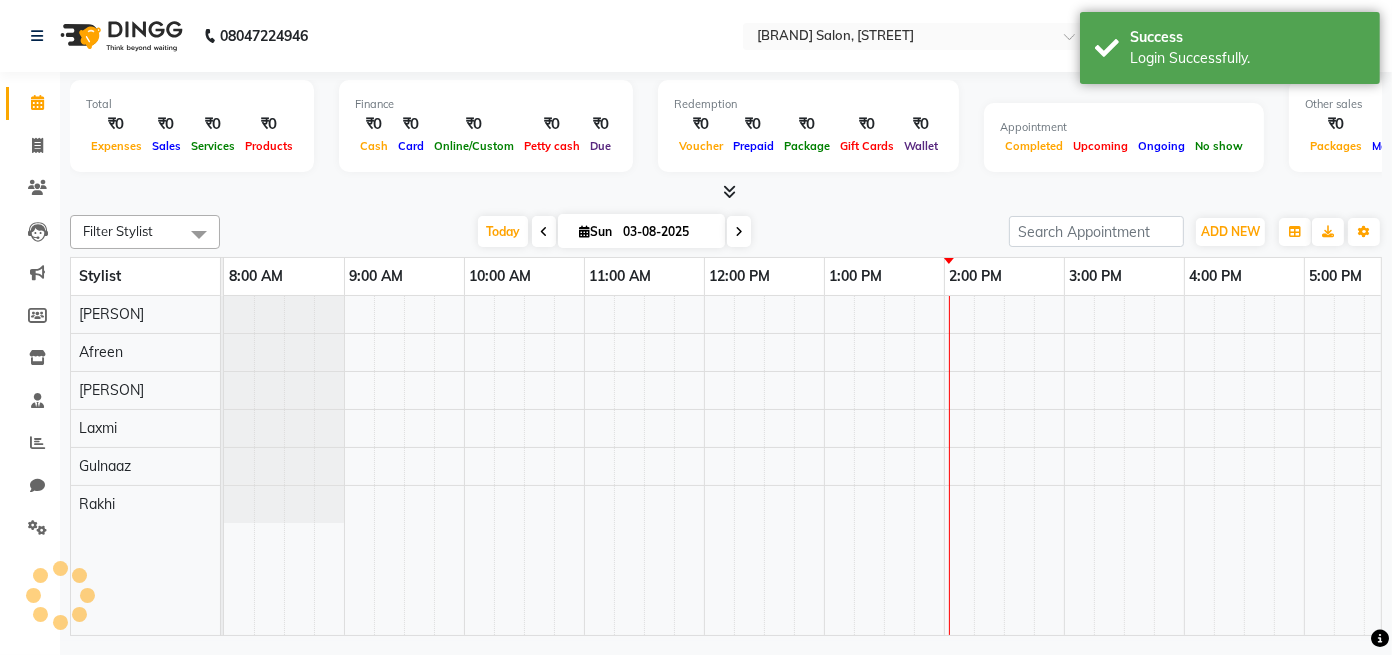 scroll, scrollTop: 0, scrollLeft: 0, axis: both 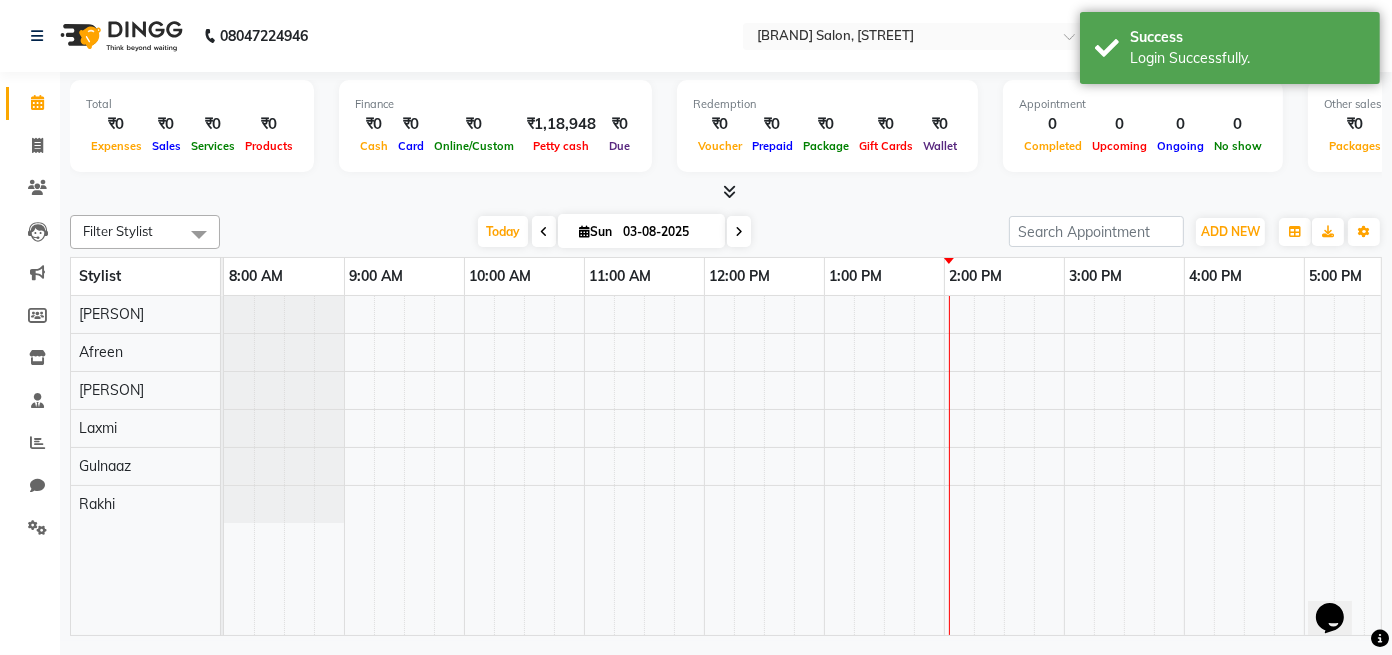 click at bounding box center (1004, 465) 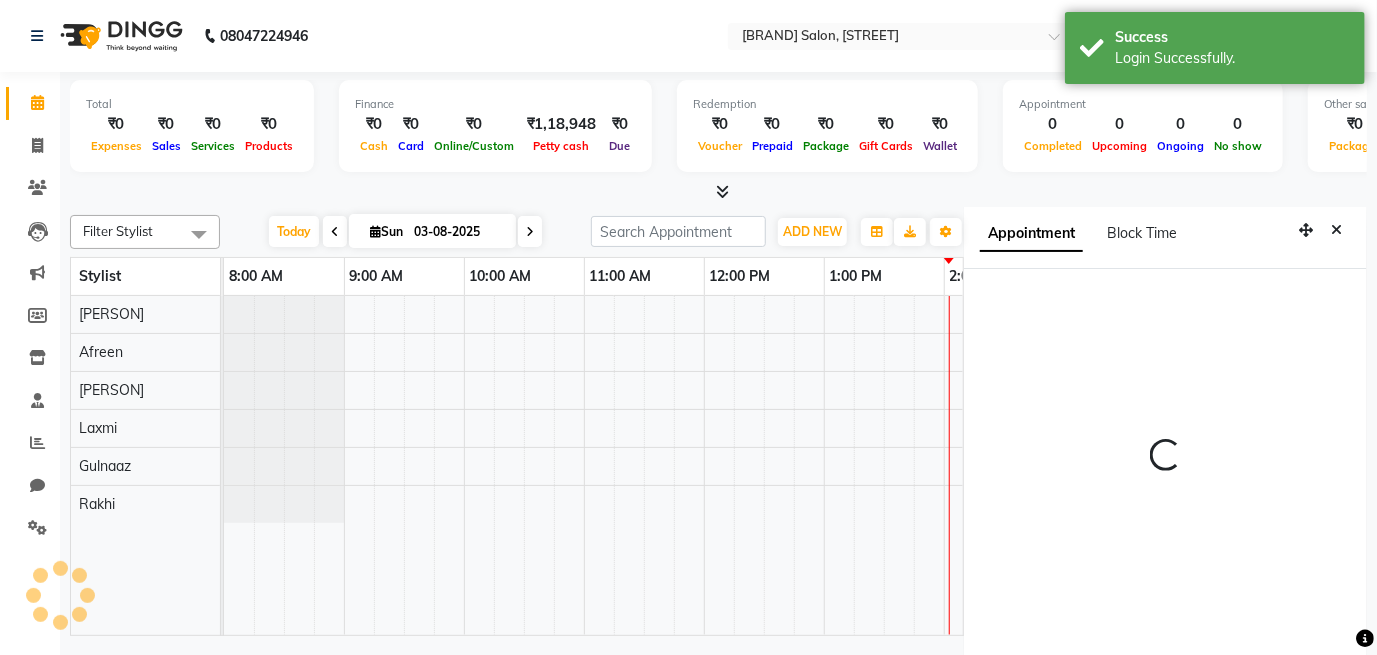 scroll, scrollTop: 9, scrollLeft: 0, axis: vertical 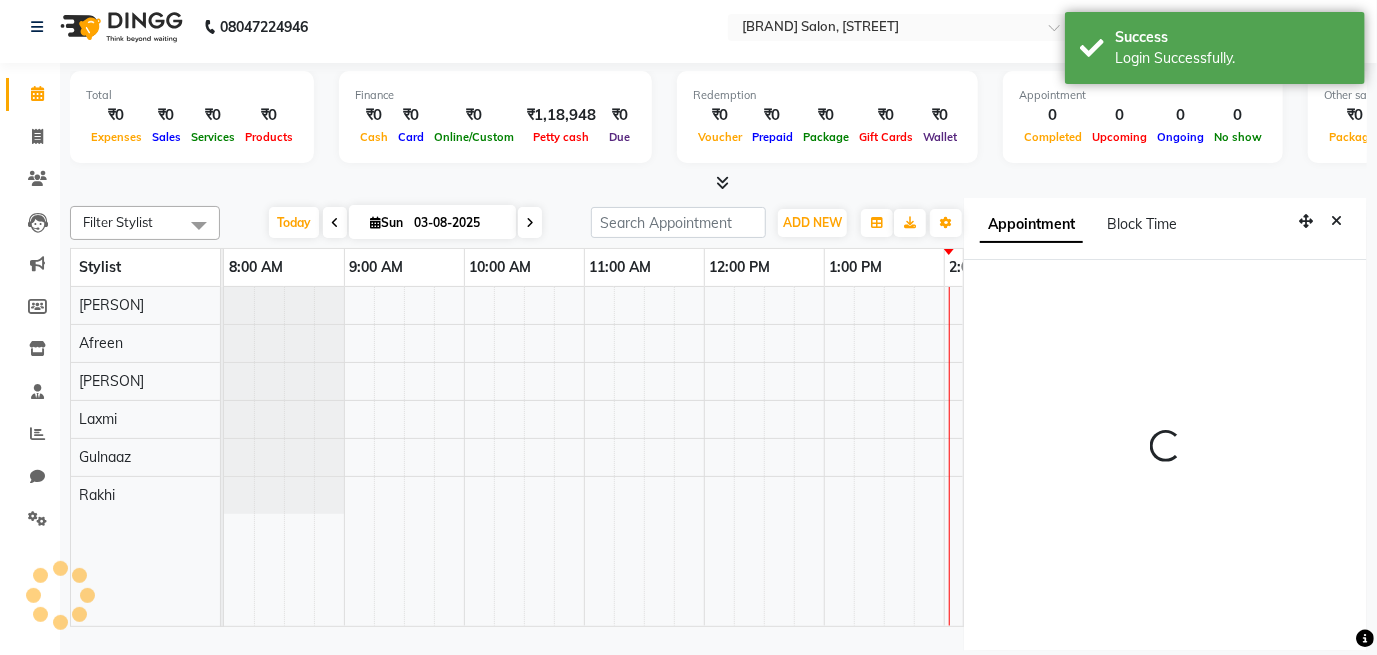select on "900" 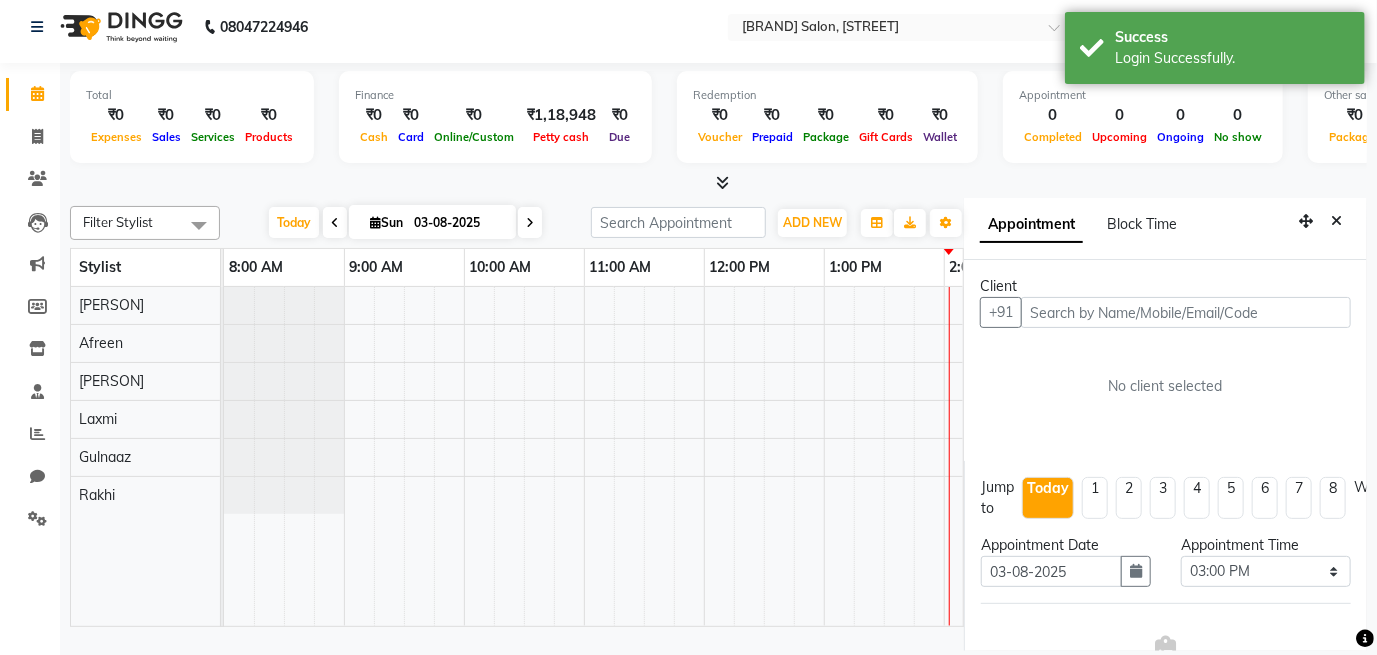 click at bounding box center (1186, 312) 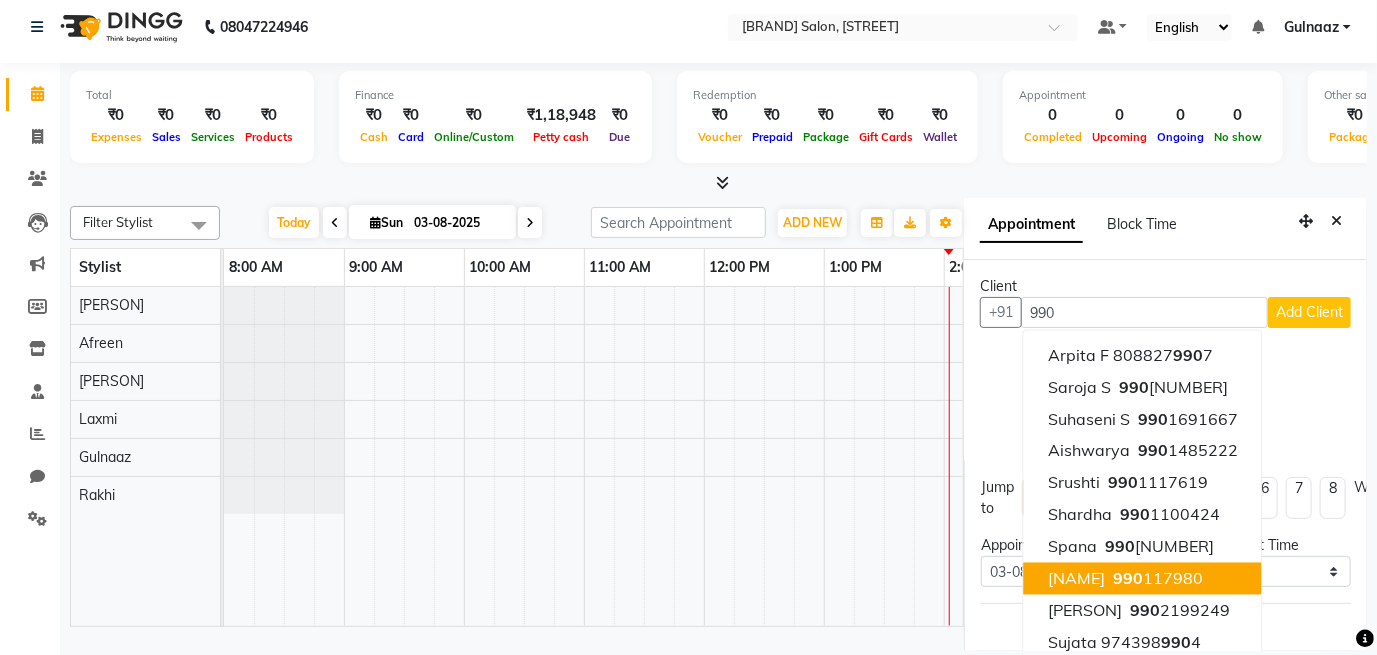 click on "[NAME]" at bounding box center (1076, 579) 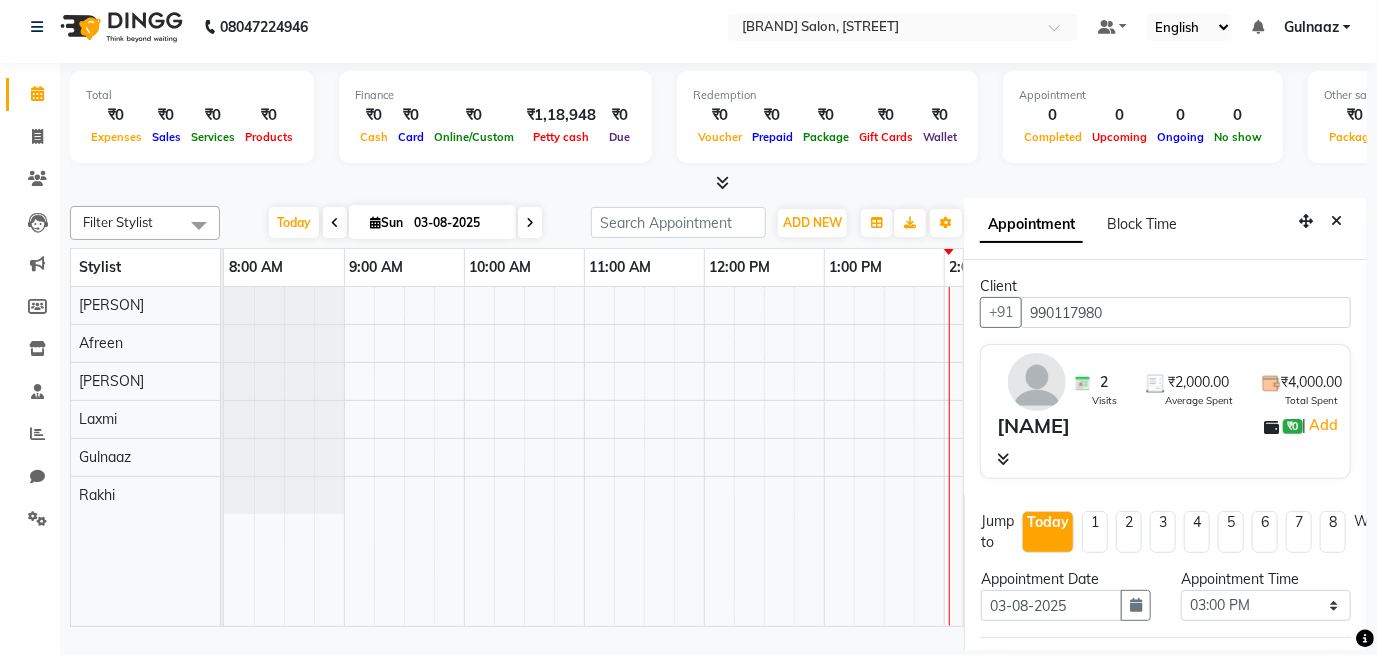 type on "990117980" 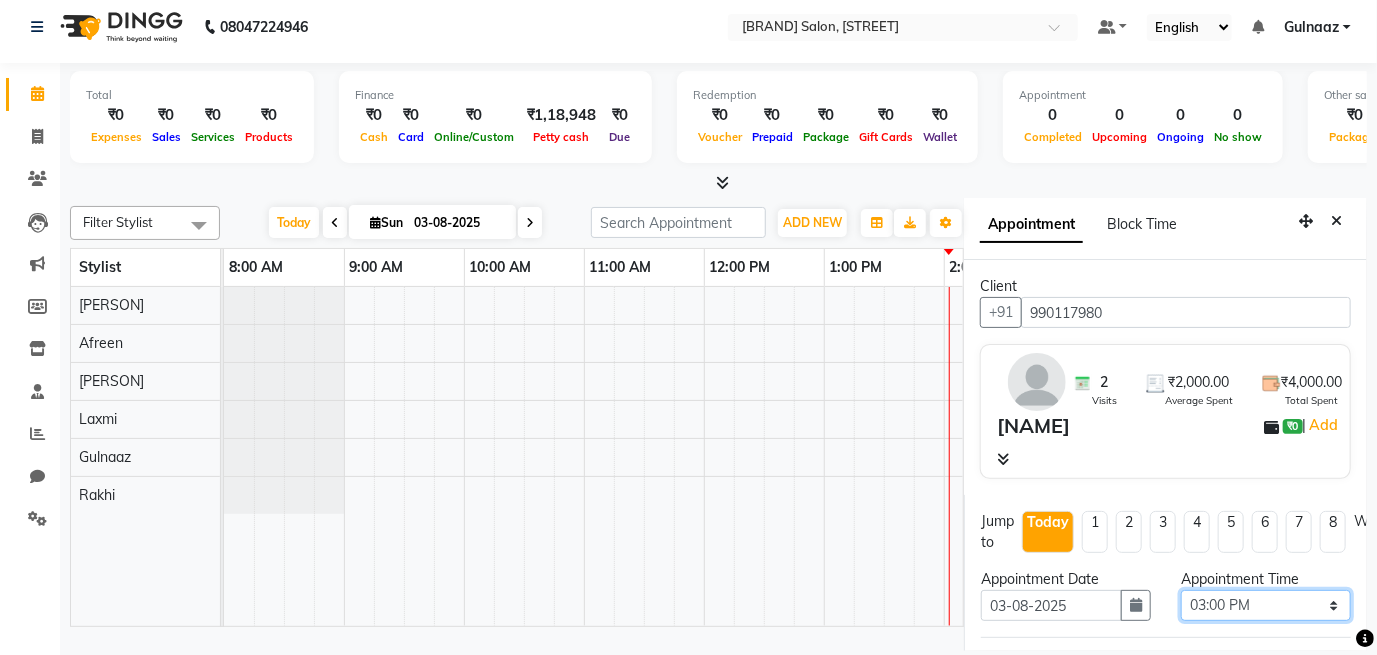 click on "Select 09:00 AM 09:15 AM 09:30 AM 09:45 AM 10:00 AM 10:15 AM 10:30 AM 10:45 AM 11:00 AM 11:15 AM 11:30 AM 11:45 AM 12:00 PM 12:15 PM 12:30 PM 12:45 PM 01:00 PM 01:15 PM 01:30 PM 01:45 PM 02:00 PM 02:15 PM 02:30 PM 02:45 PM 03:00 PM 03:15 PM 03:30 PM 03:45 PM 04:00 PM 04:15 PM 04:30 PM 04:45 PM 05:00 PM 05:15 PM 05:30 PM 05:45 PM 06:00 PM 06:15 PM 06:30 PM 06:45 PM 07:00 PM 07:15 PM 07:30 PM 07:45 PM 08:00 PM" at bounding box center [1266, 605] 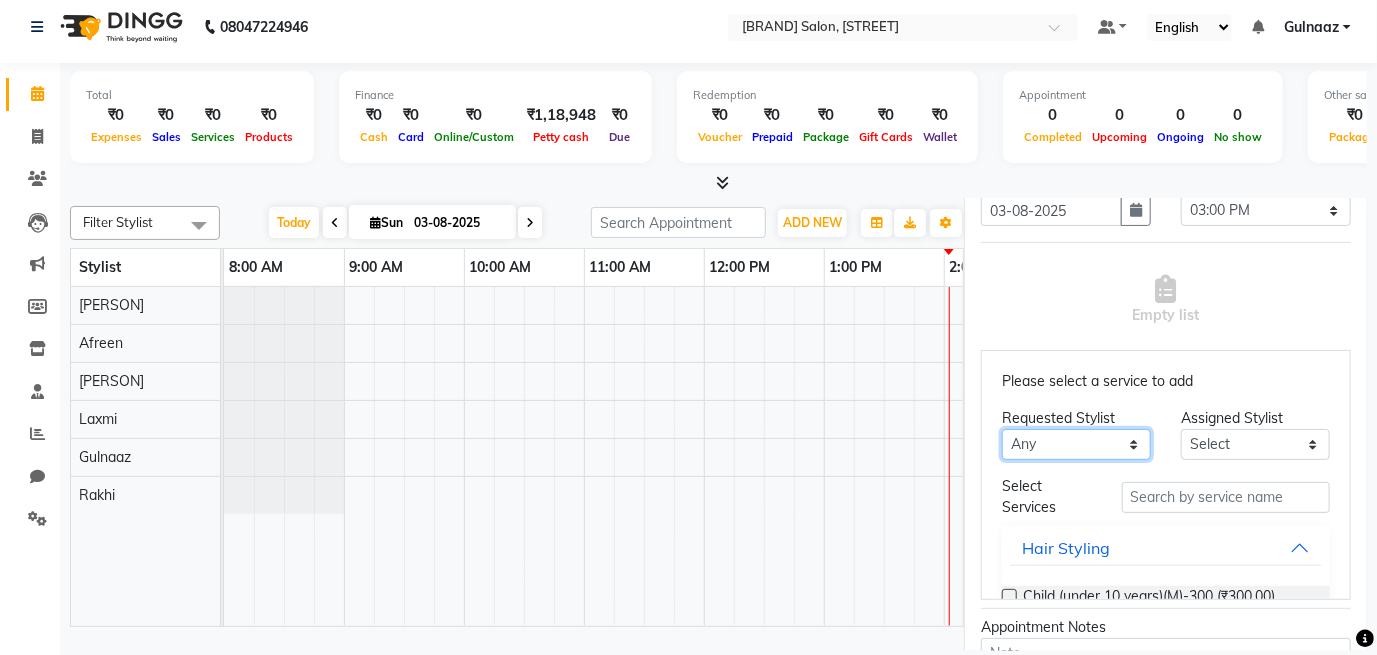 click on "Any [PERSON] [PERSON] [PERSON] [PERSON] [PERSON]" at bounding box center [1076, 444] 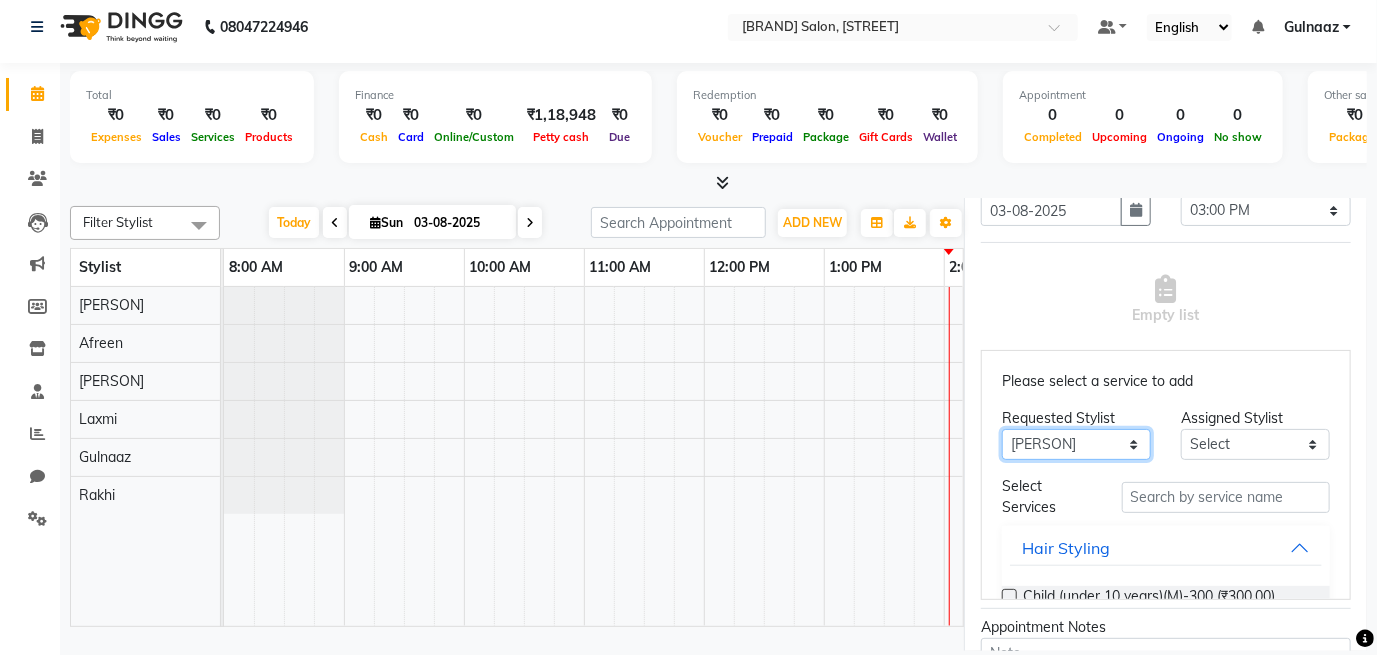 click on "Any [PERSON] [PERSON] [PERSON] [PERSON] [PERSON]" at bounding box center [1076, 444] 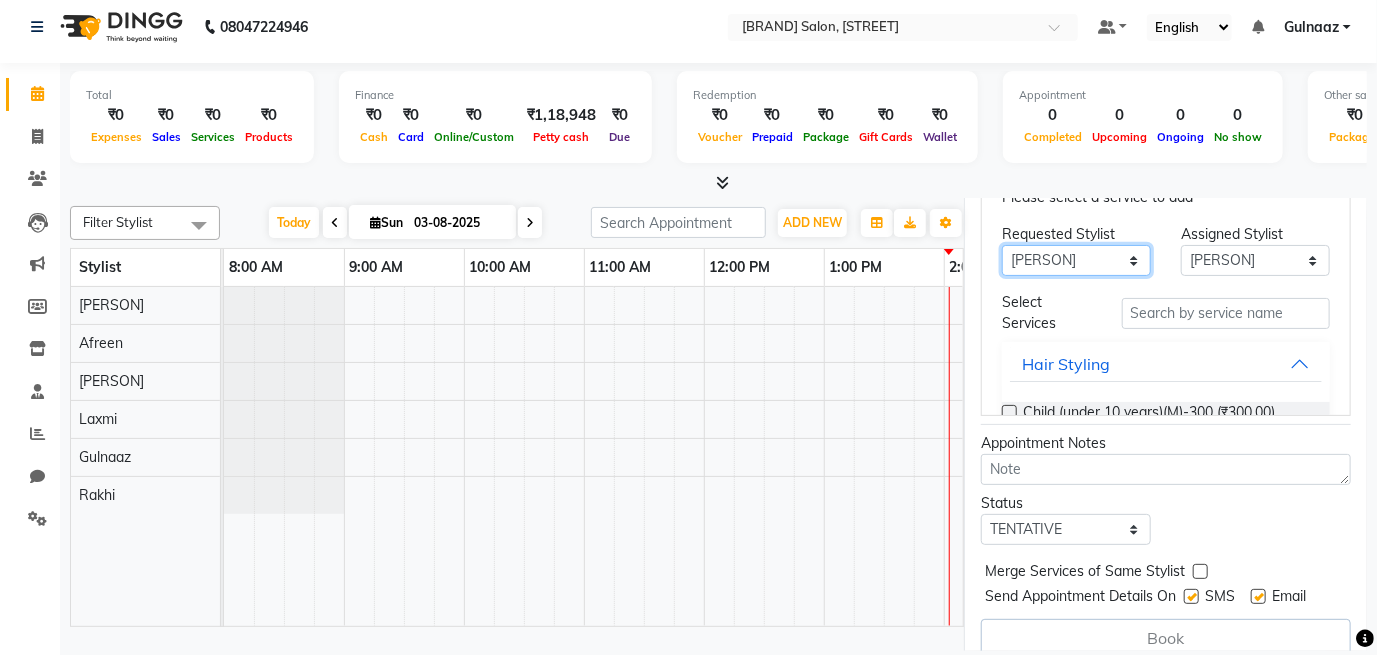 scroll, scrollTop: 613, scrollLeft: 0, axis: vertical 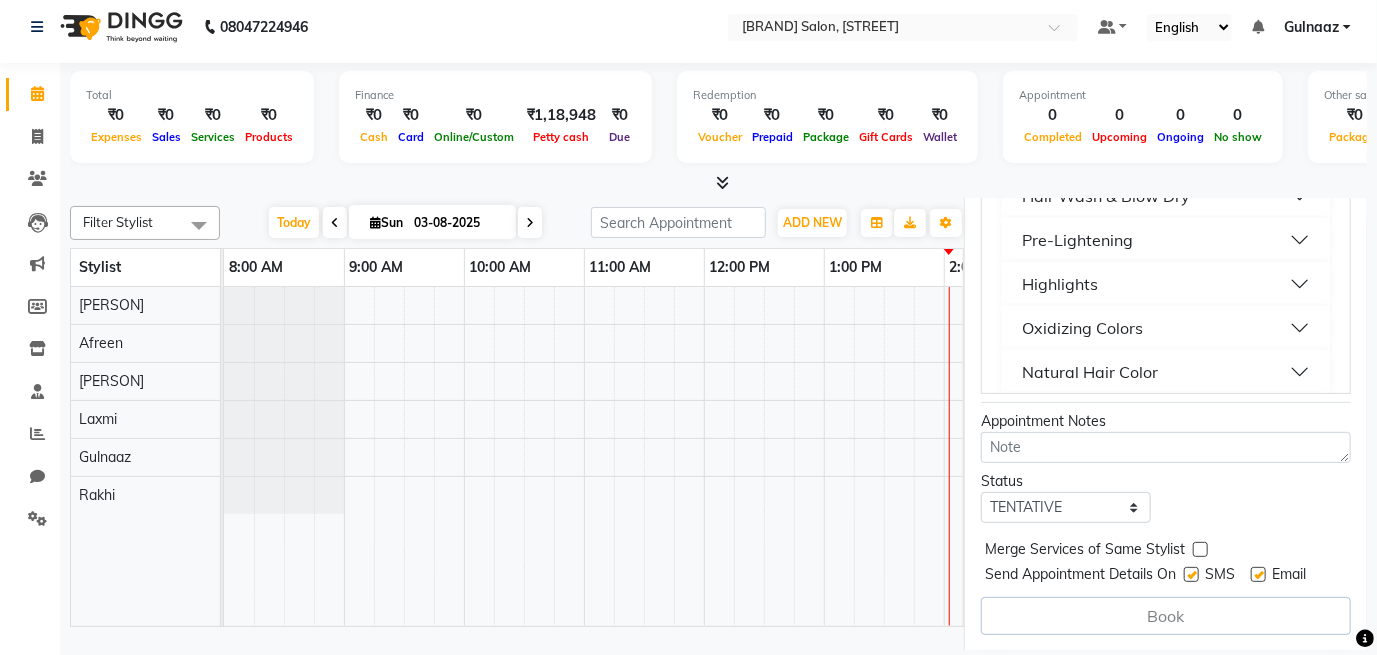 click on "Oxidizing Colors" at bounding box center [1166, 328] 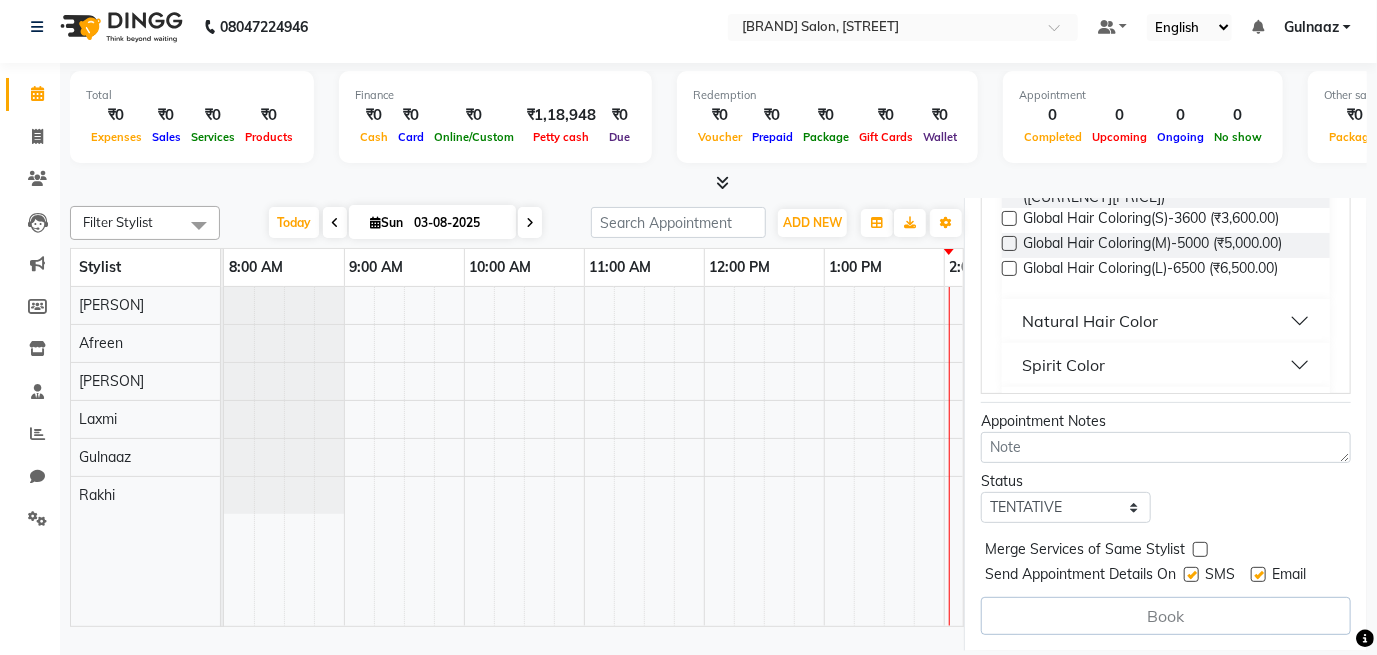 scroll, scrollTop: 505, scrollLeft: 0, axis: vertical 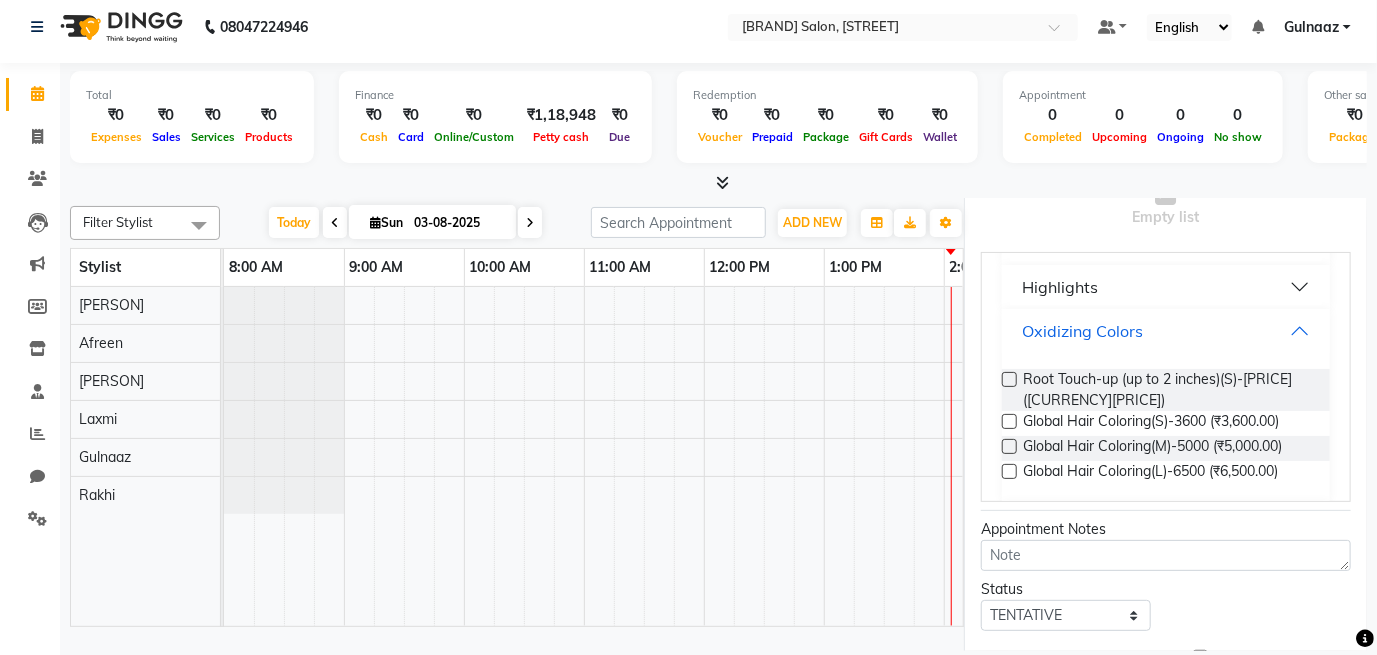 click on "Oxidizing Colors" at bounding box center (1166, 331) 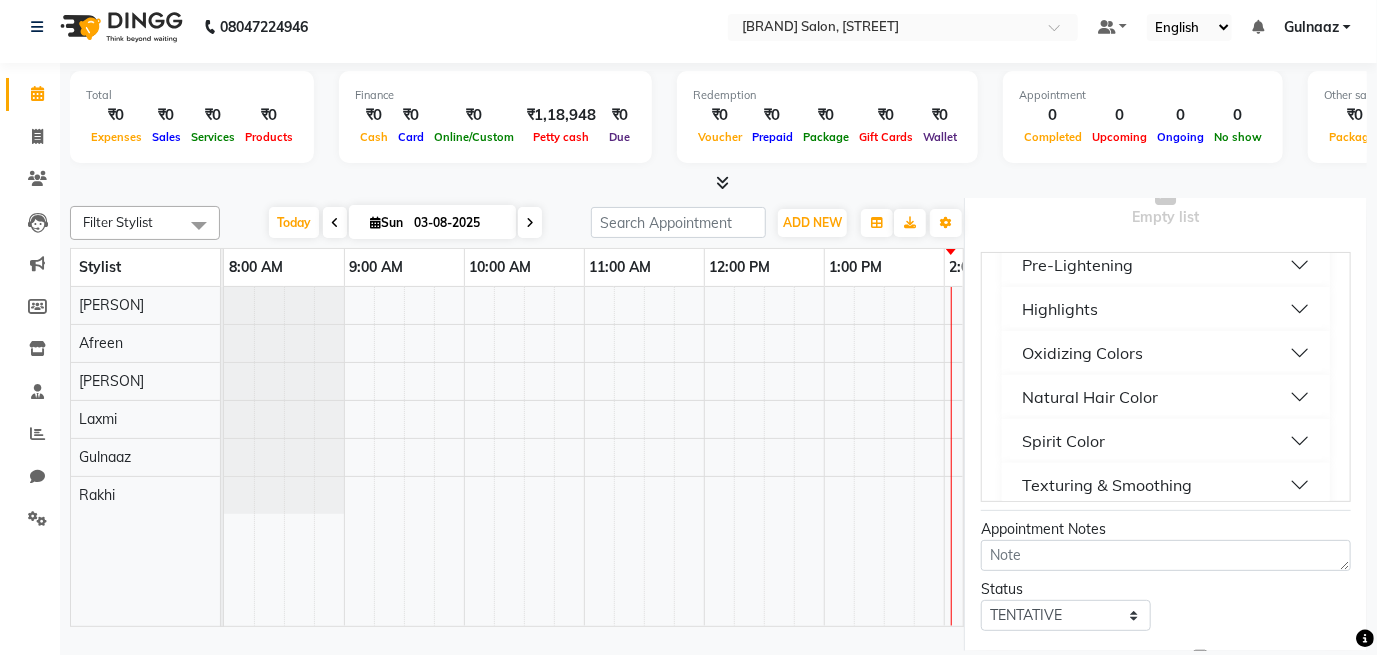 scroll, scrollTop: 465, scrollLeft: 0, axis: vertical 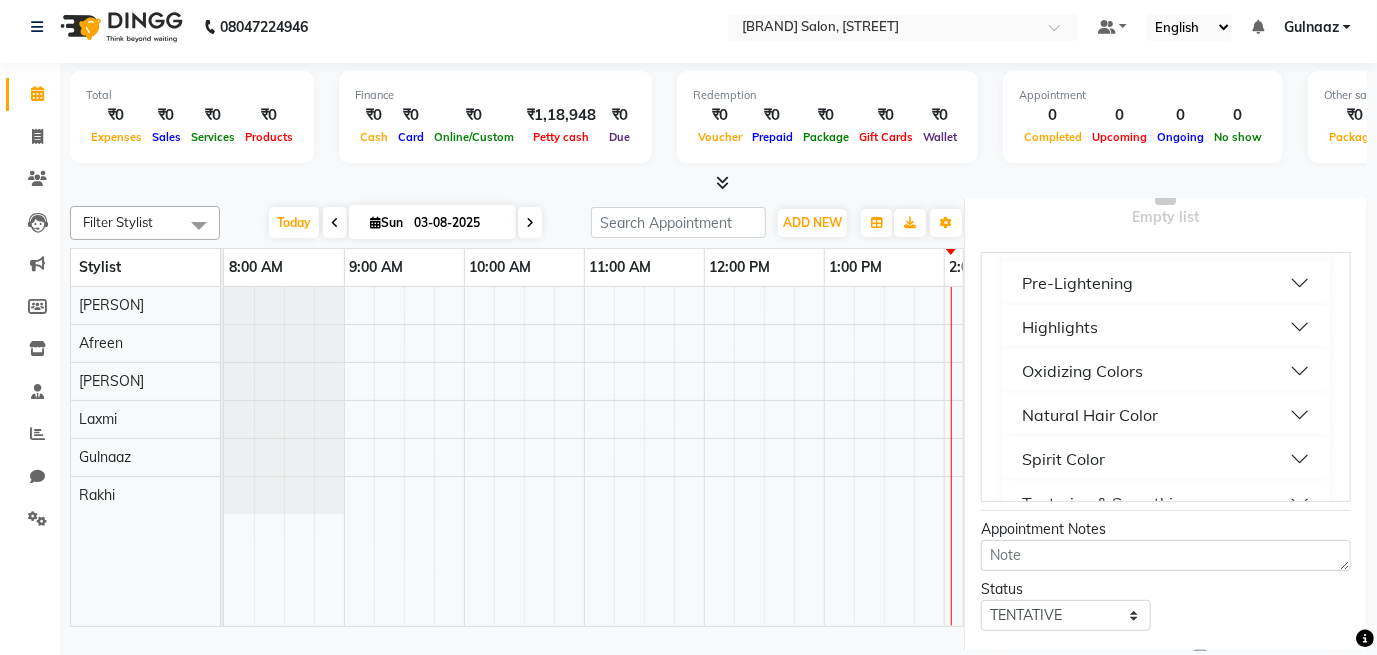click on "Natural Hair Color" at bounding box center [1166, 415] 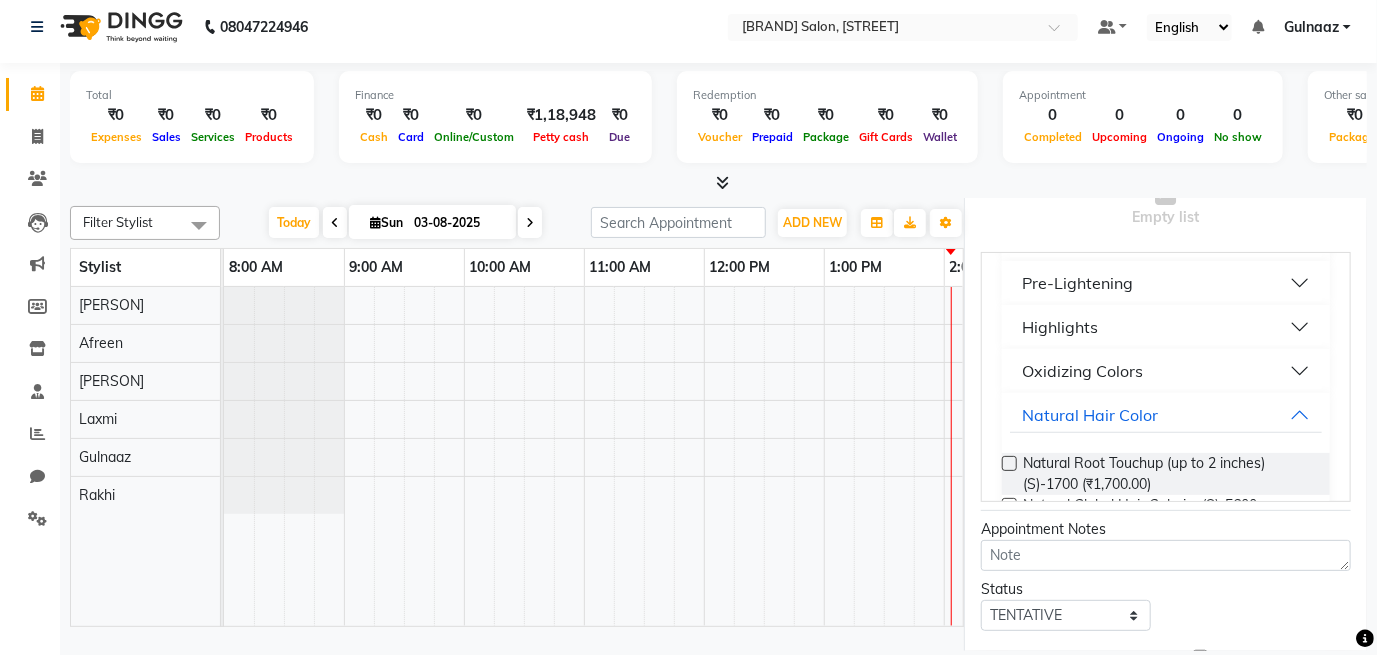 click at bounding box center [1009, 463] 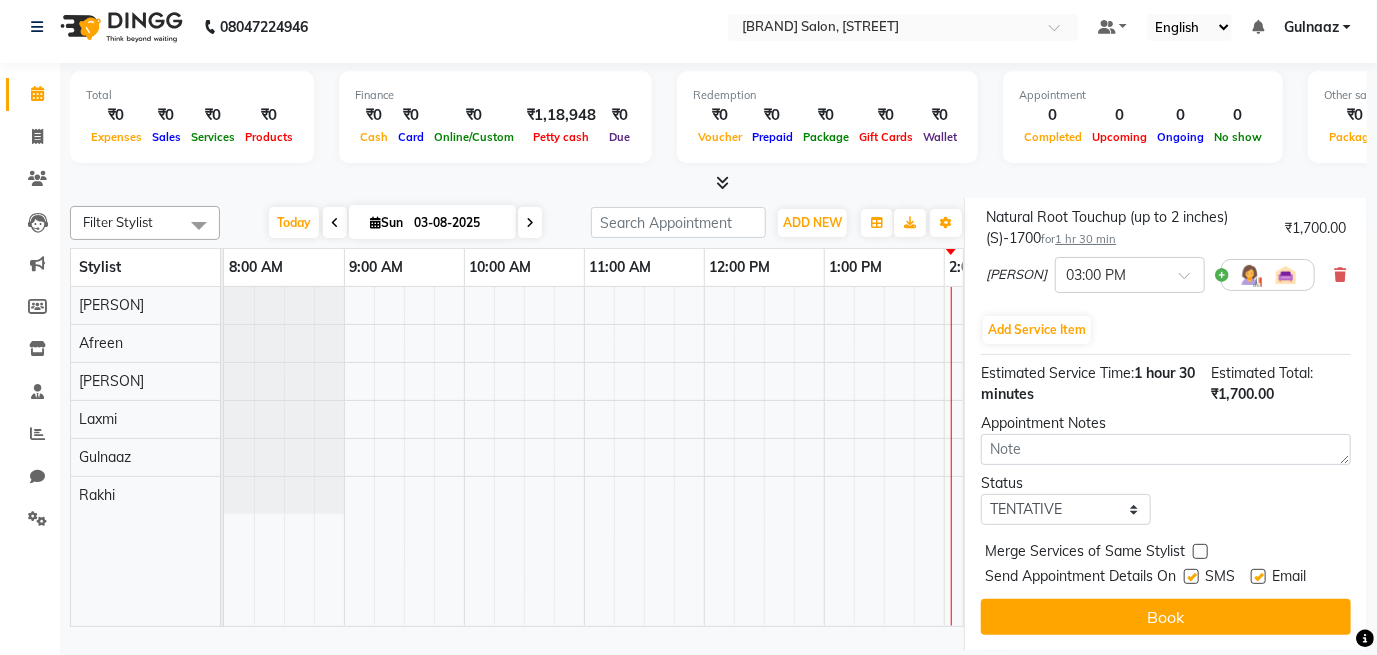 scroll, scrollTop: 457, scrollLeft: 0, axis: vertical 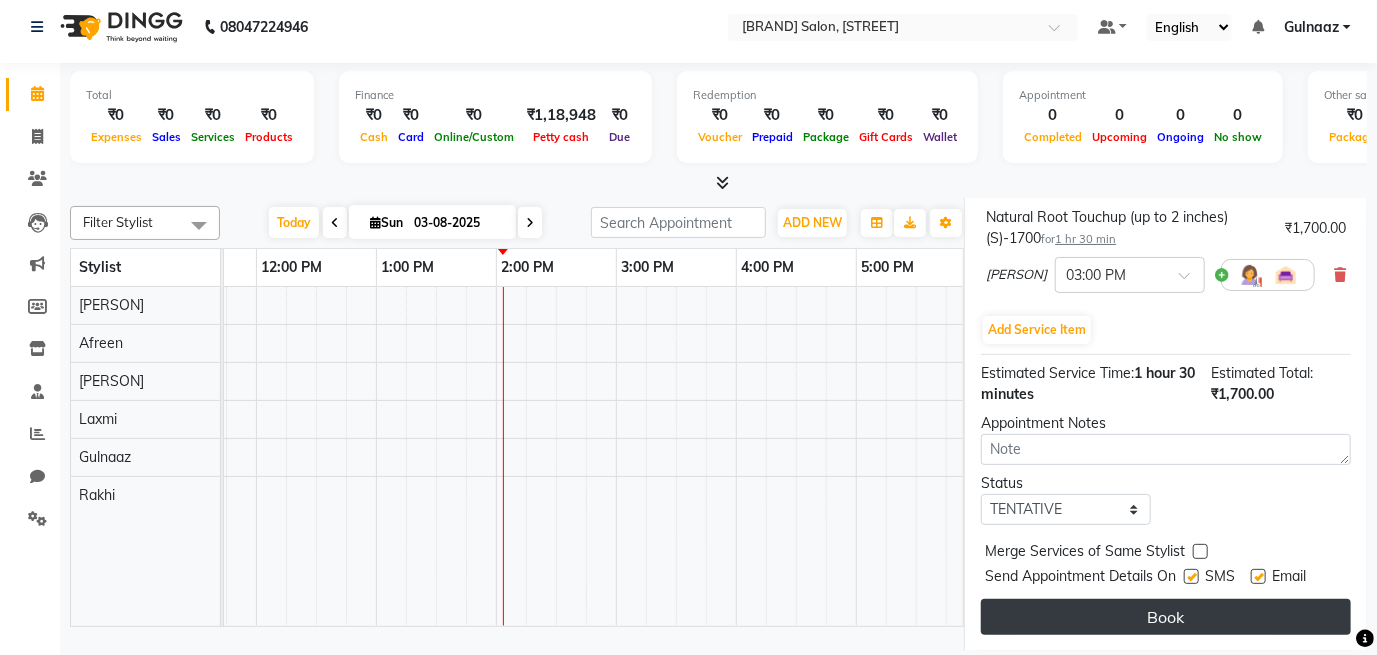 click on "Book" at bounding box center (1166, 617) 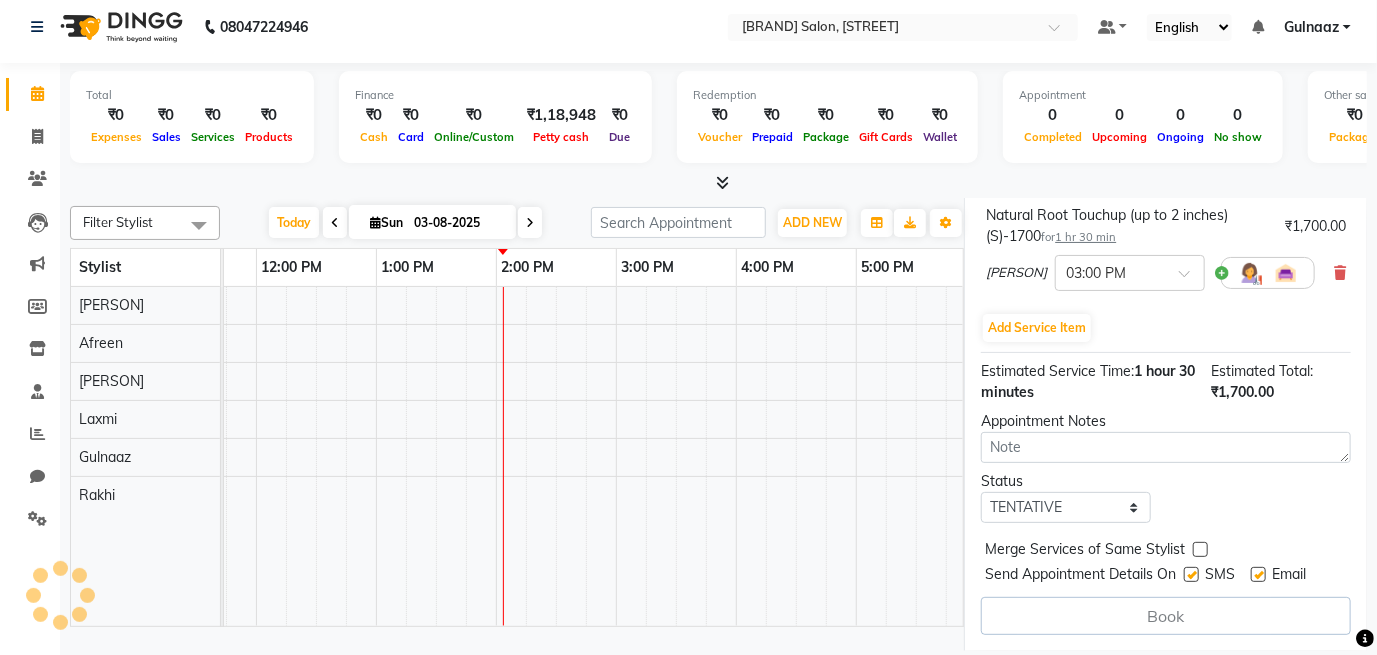 select on "79310" 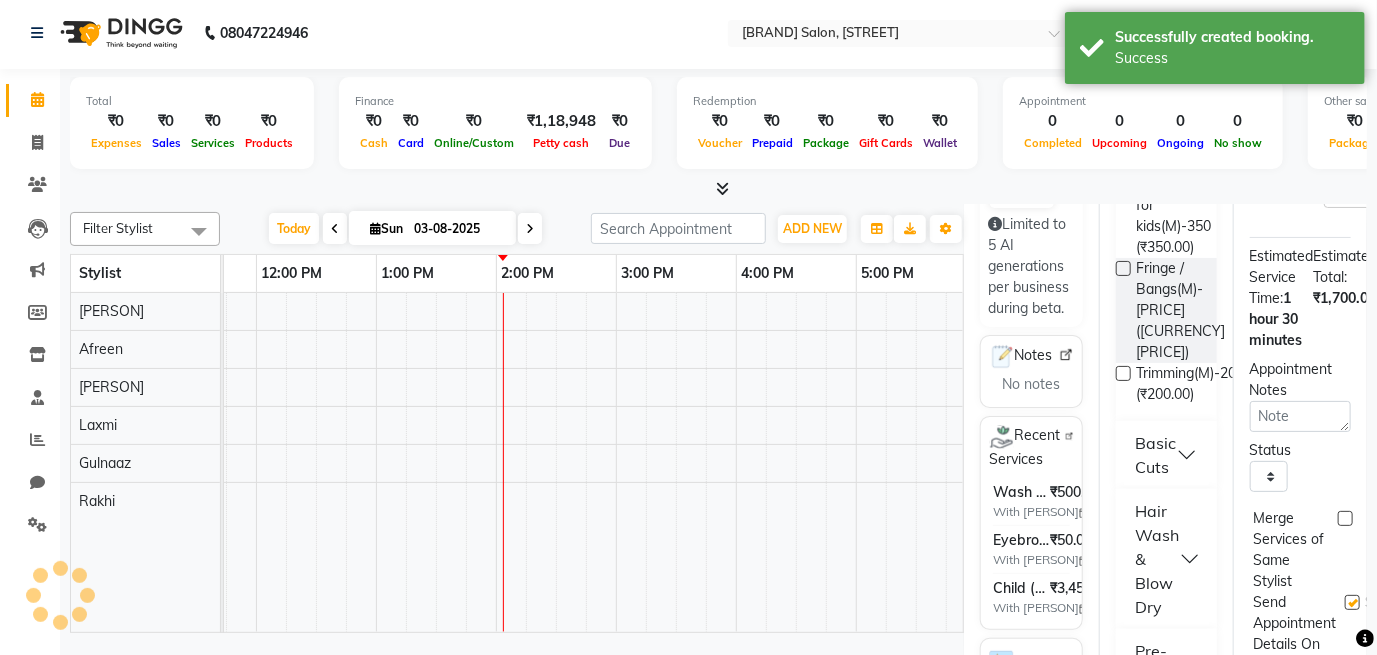 scroll, scrollTop: 0, scrollLeft: 0, axis: both 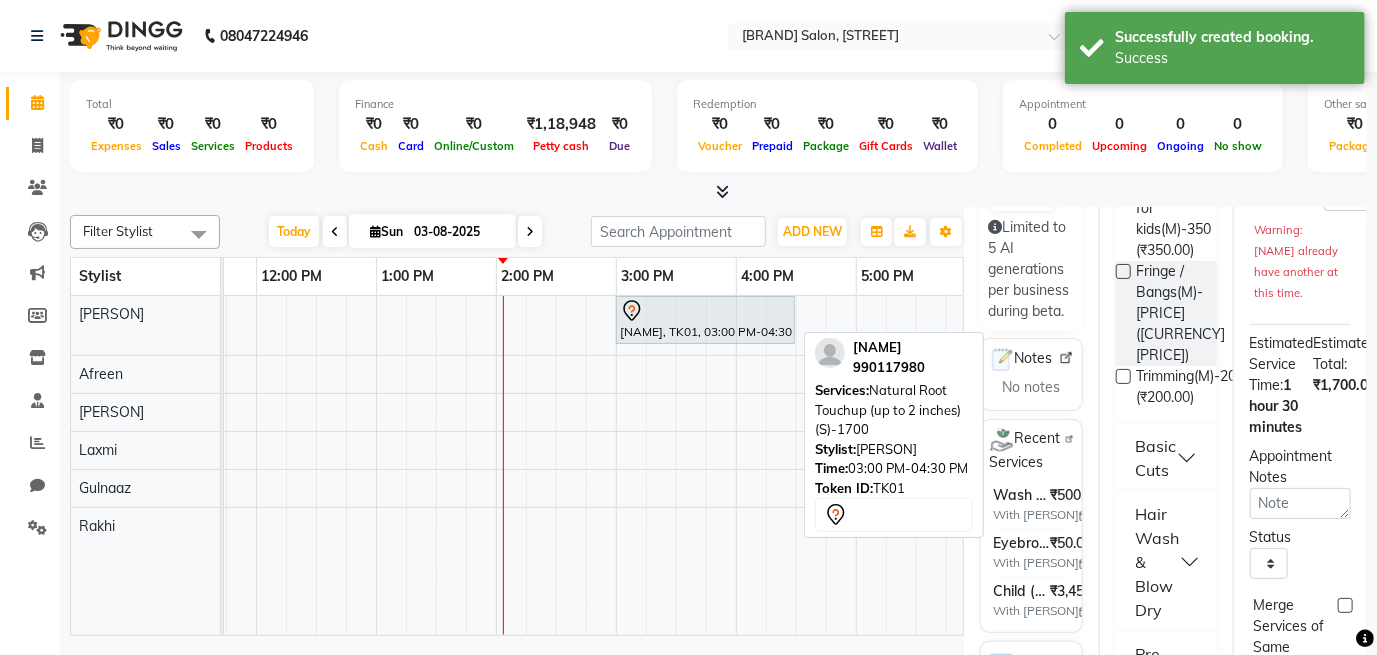 click on "[NAME], TK01, 03:00 PM-04:30 PM, Natural Root Touchup (up to 2 inches)(S)-1700" at bounding box center [705, 320] 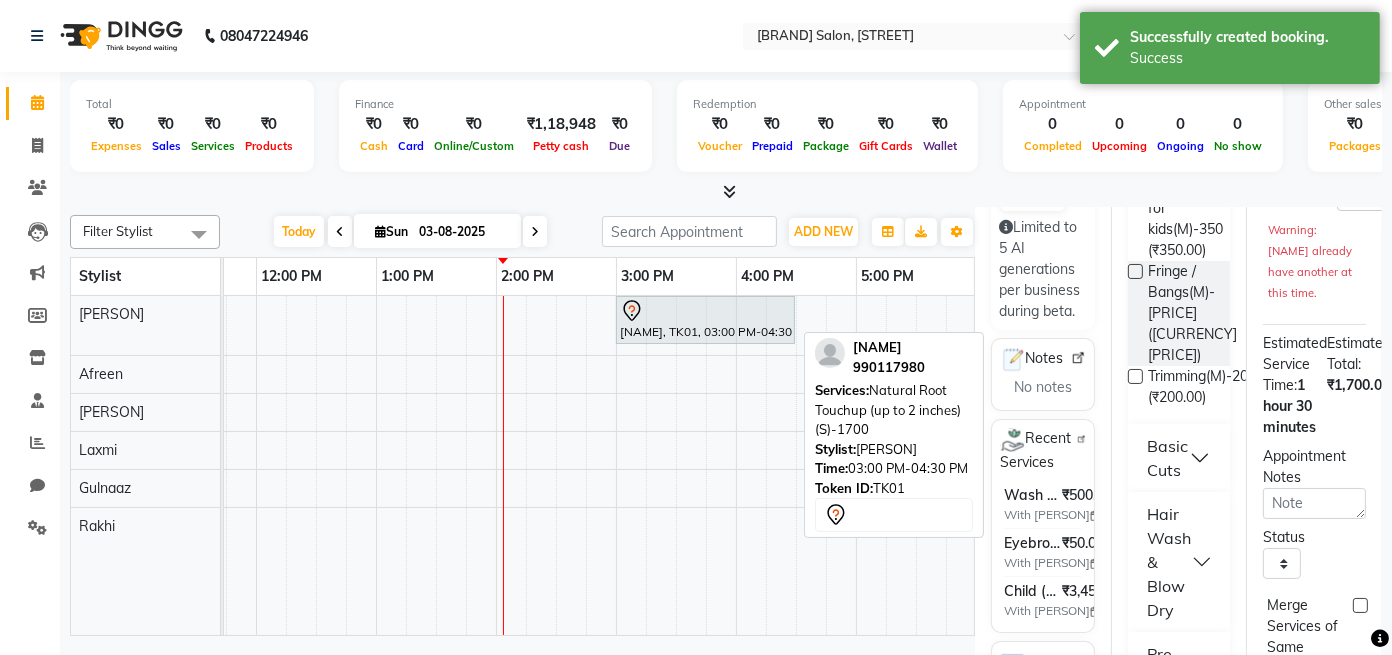 select on "7" 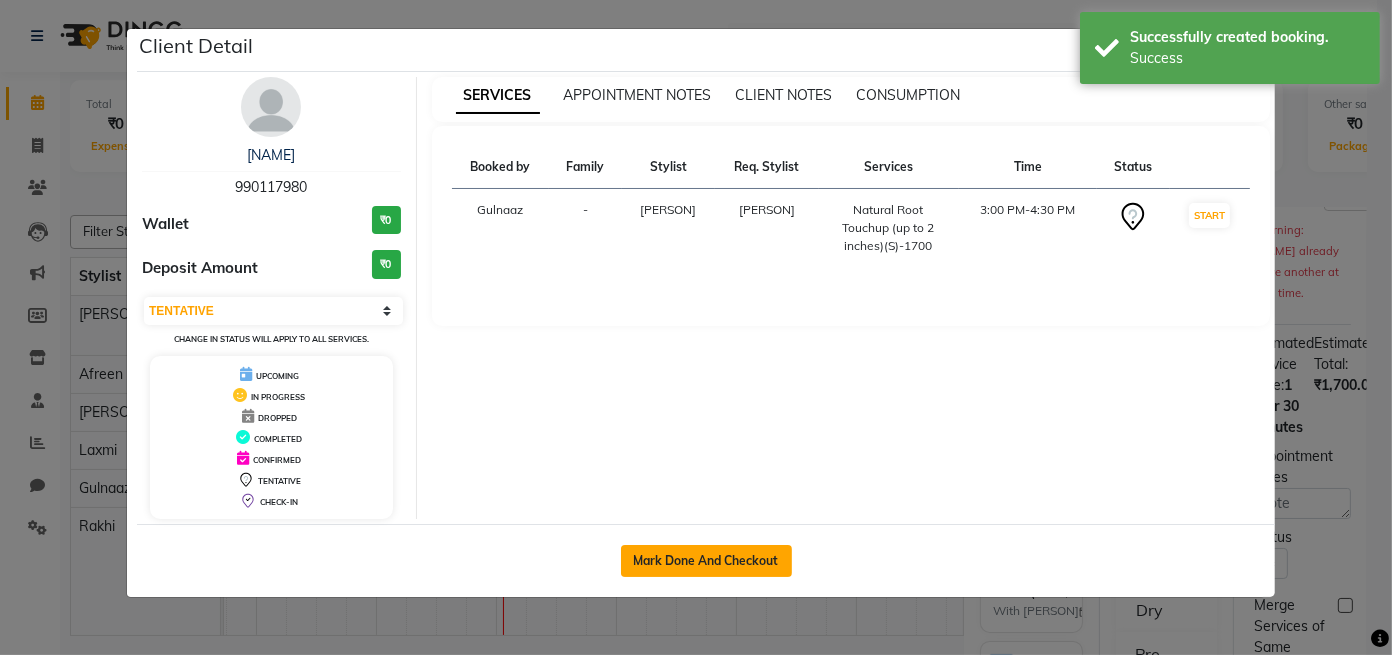 click on "Mark Done And Checkout" 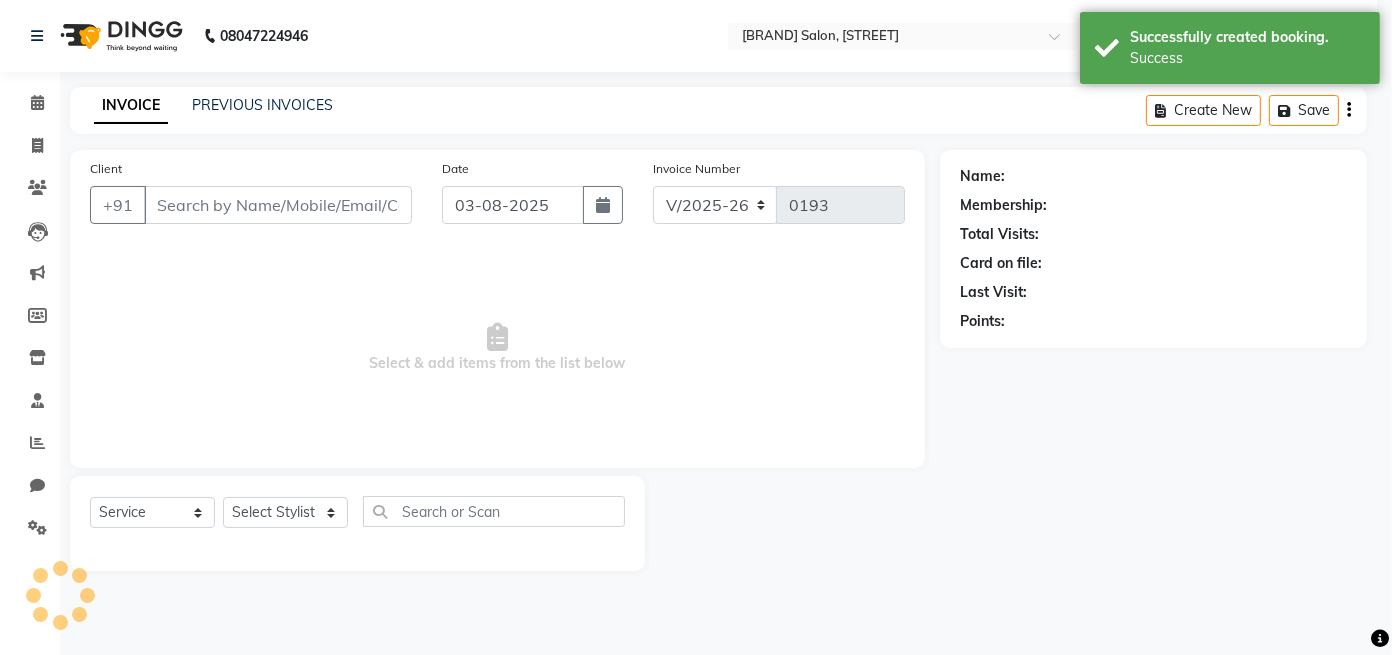 select on "3" 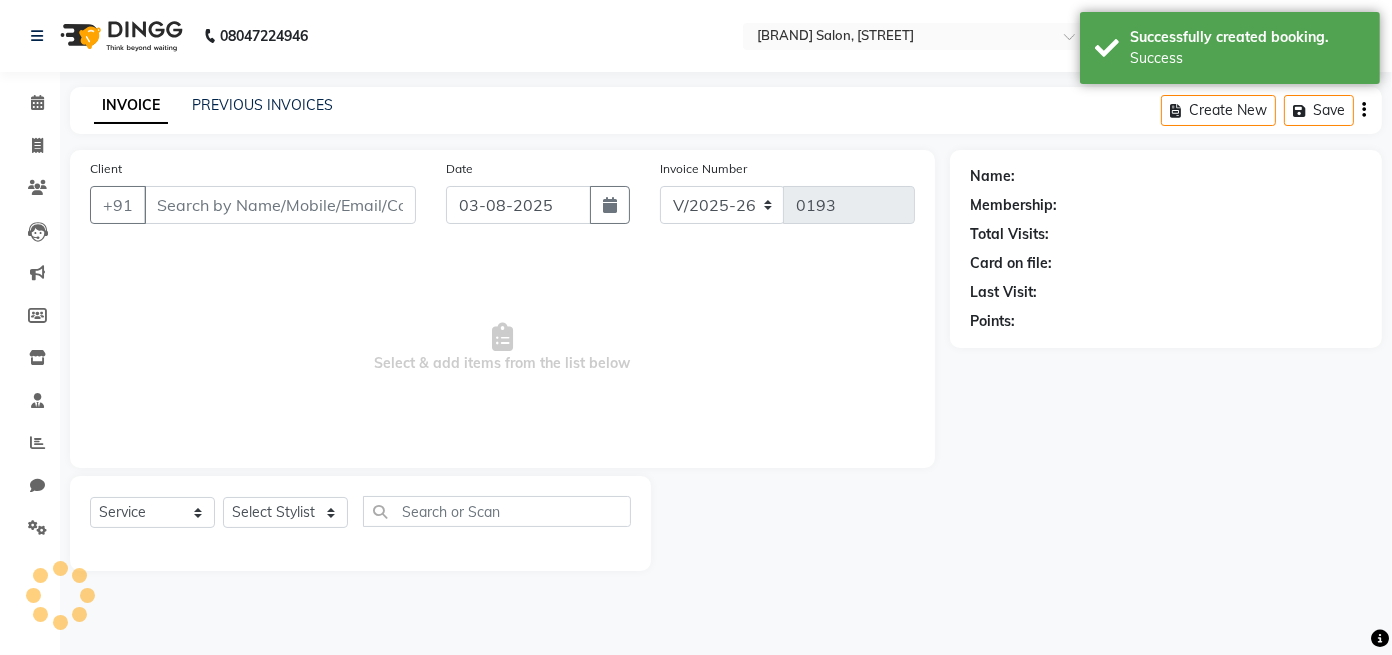 type on "990117980" 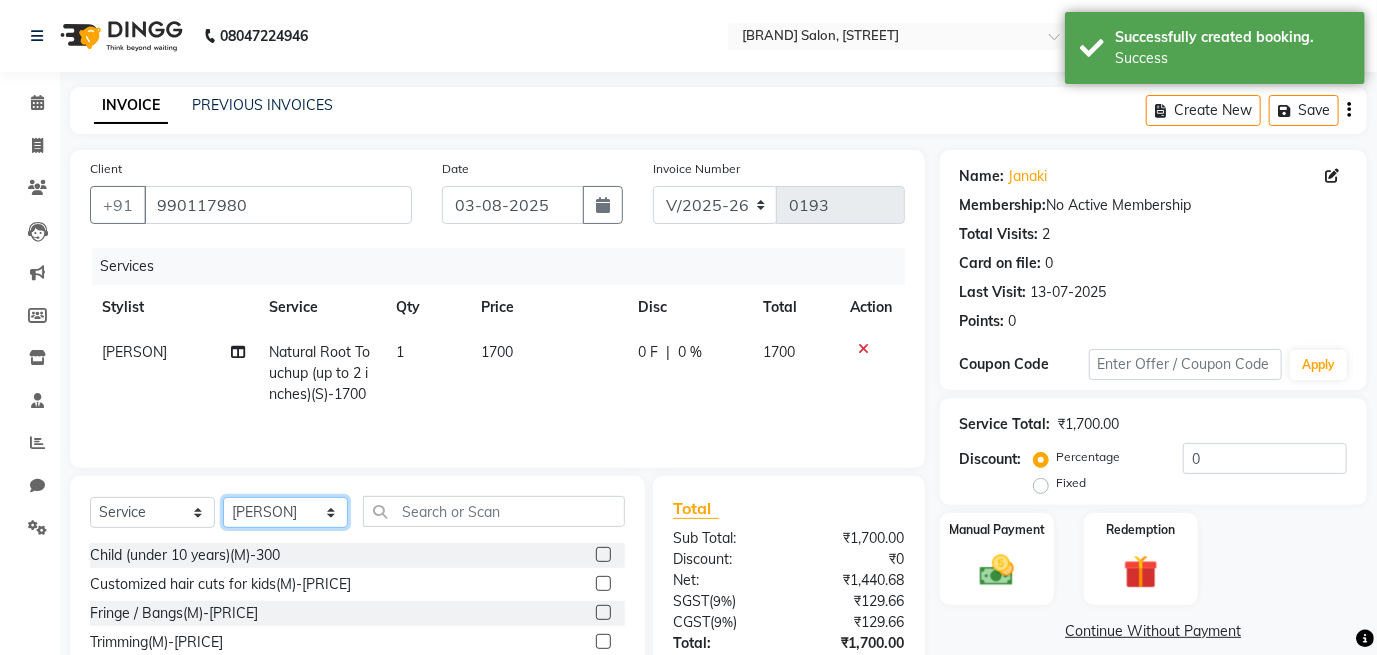 click on "Select Stylist [NAME] [NAME] [NAME] [NAME] [NAME]" 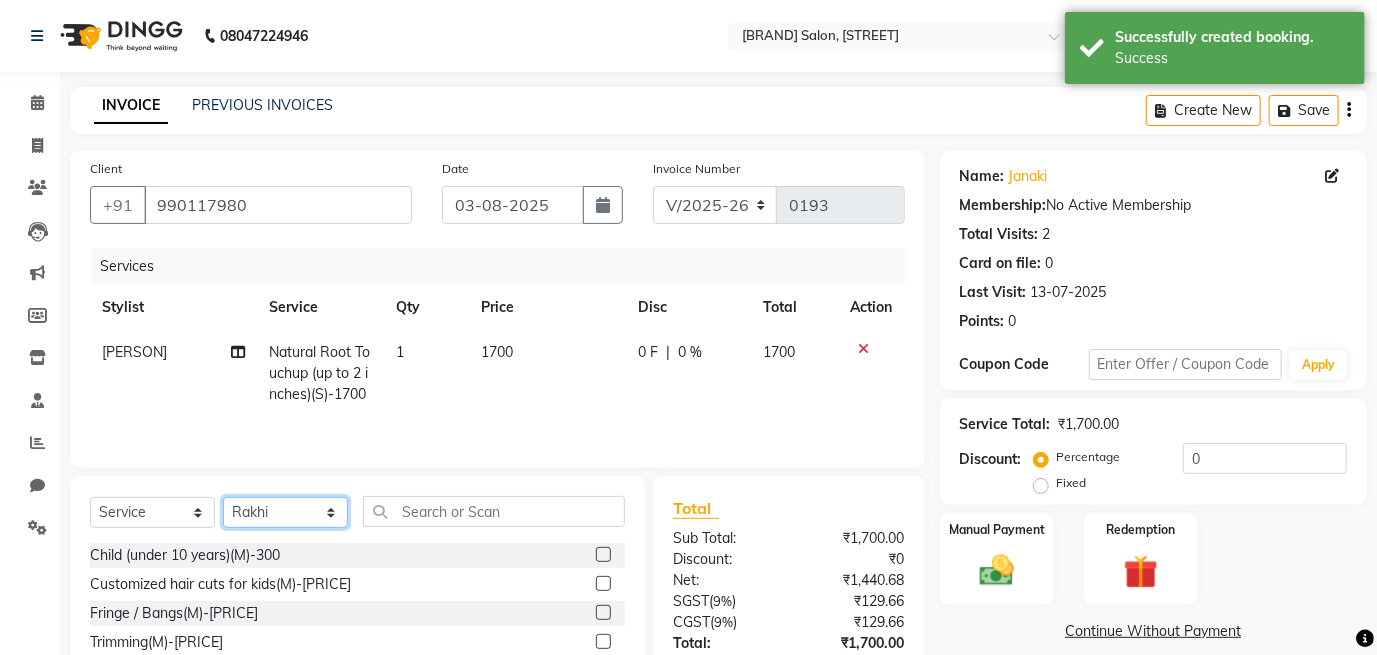 click on "Select Stylist [NAME] [NAME] [NAME] [NAME] [NAME]" 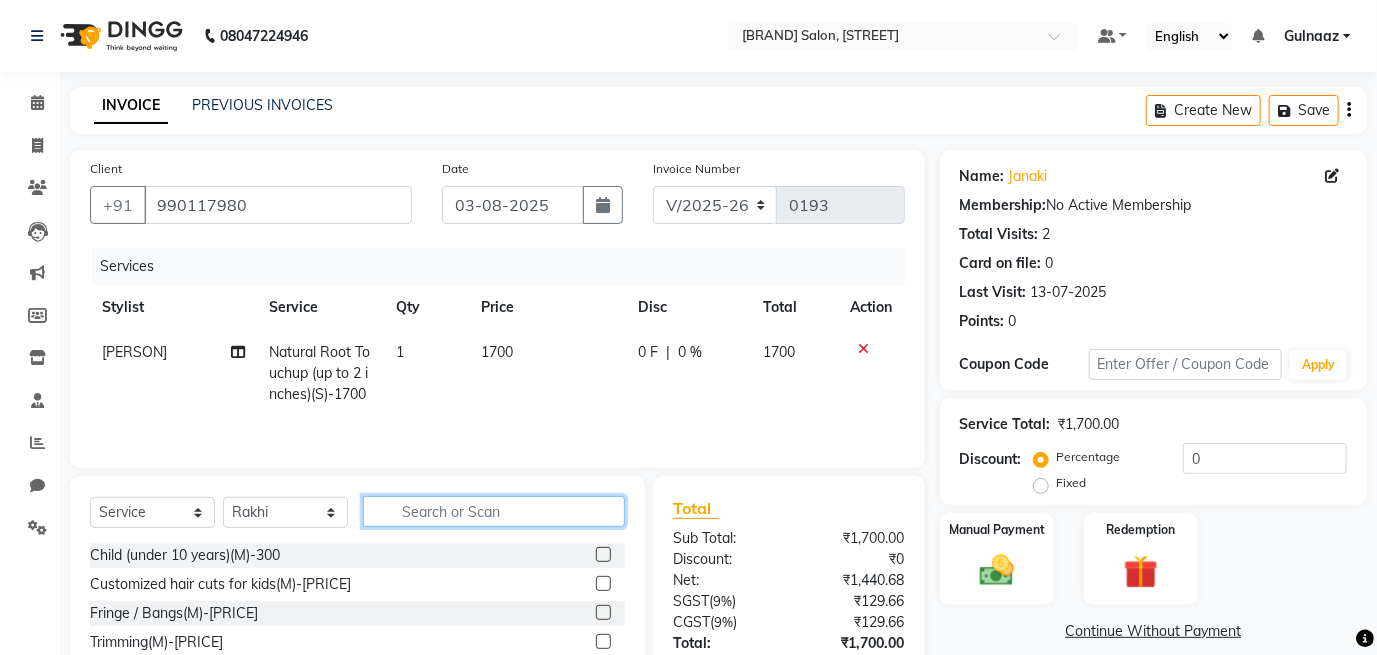 click 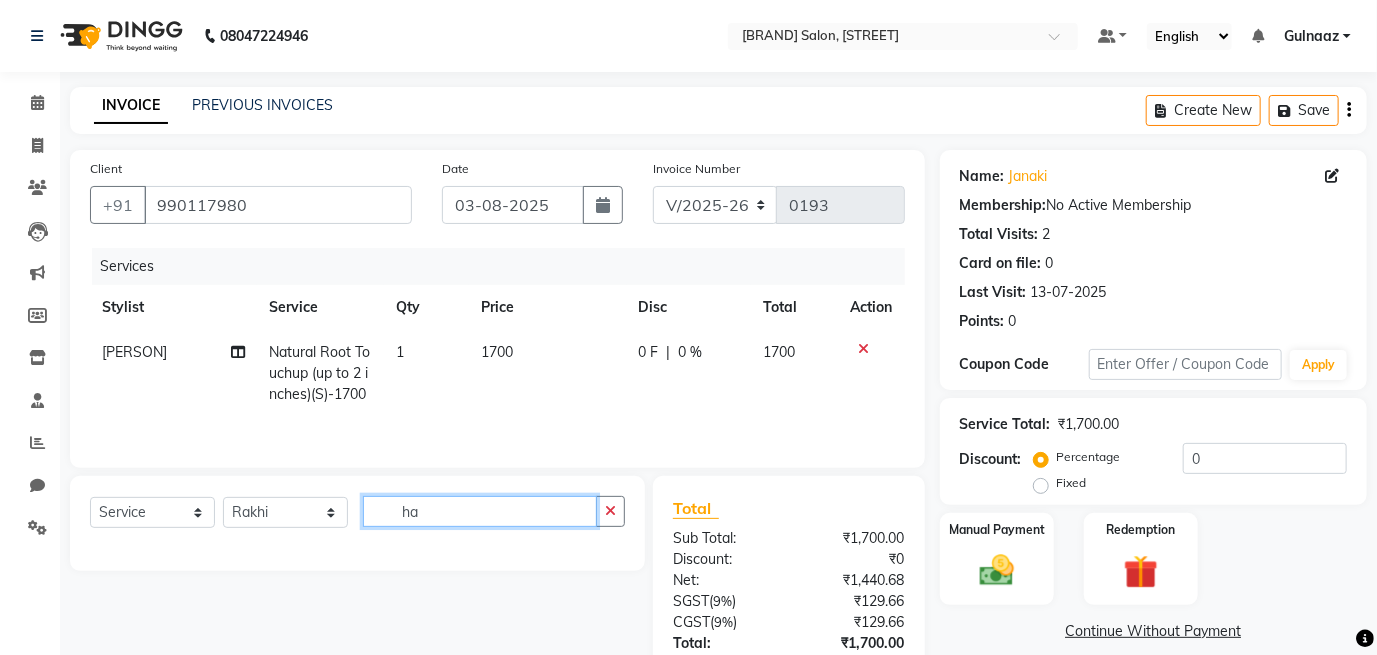 type on "h" 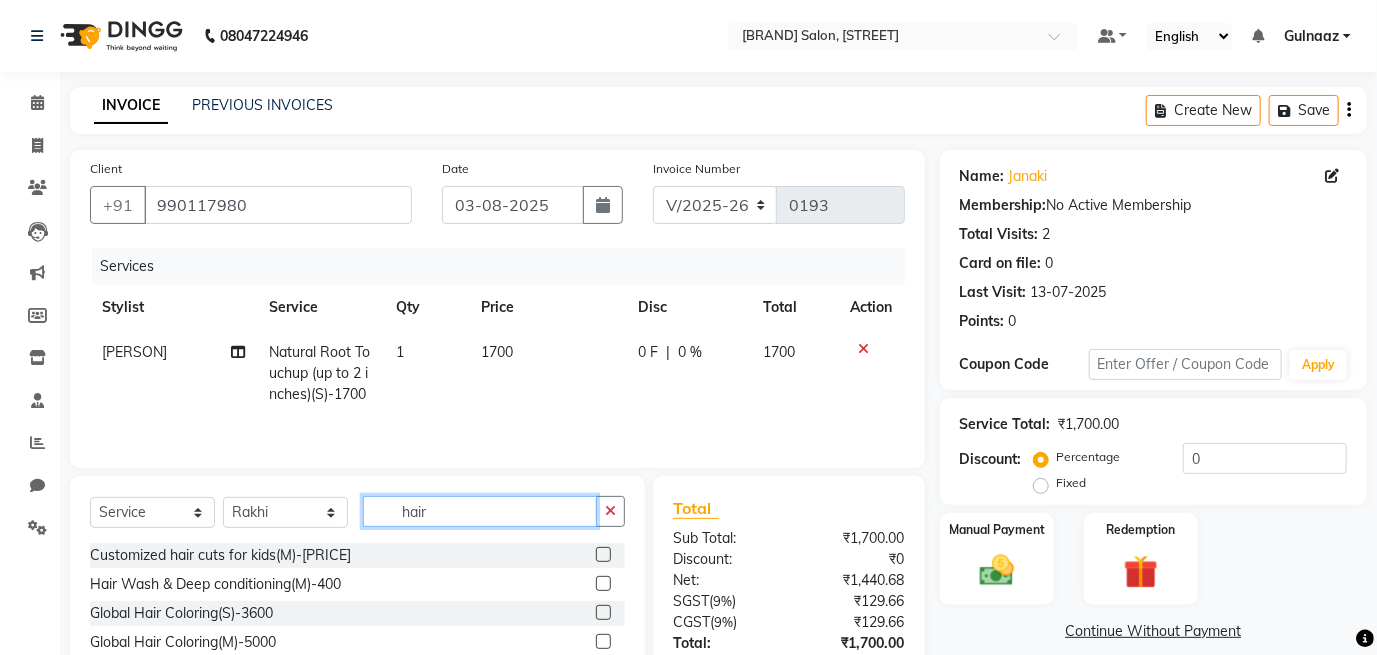 scroll, scrollTop: 54, scrollLeft: 0, axis: vertical 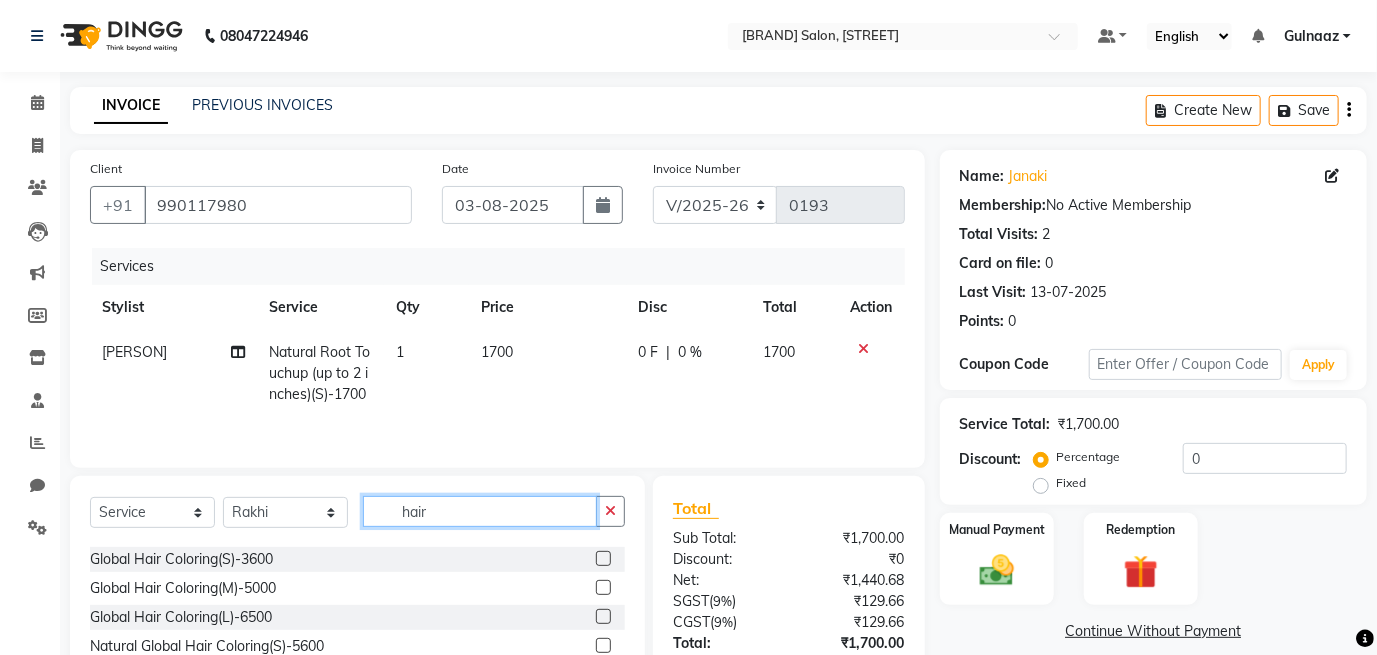 click on "hair" 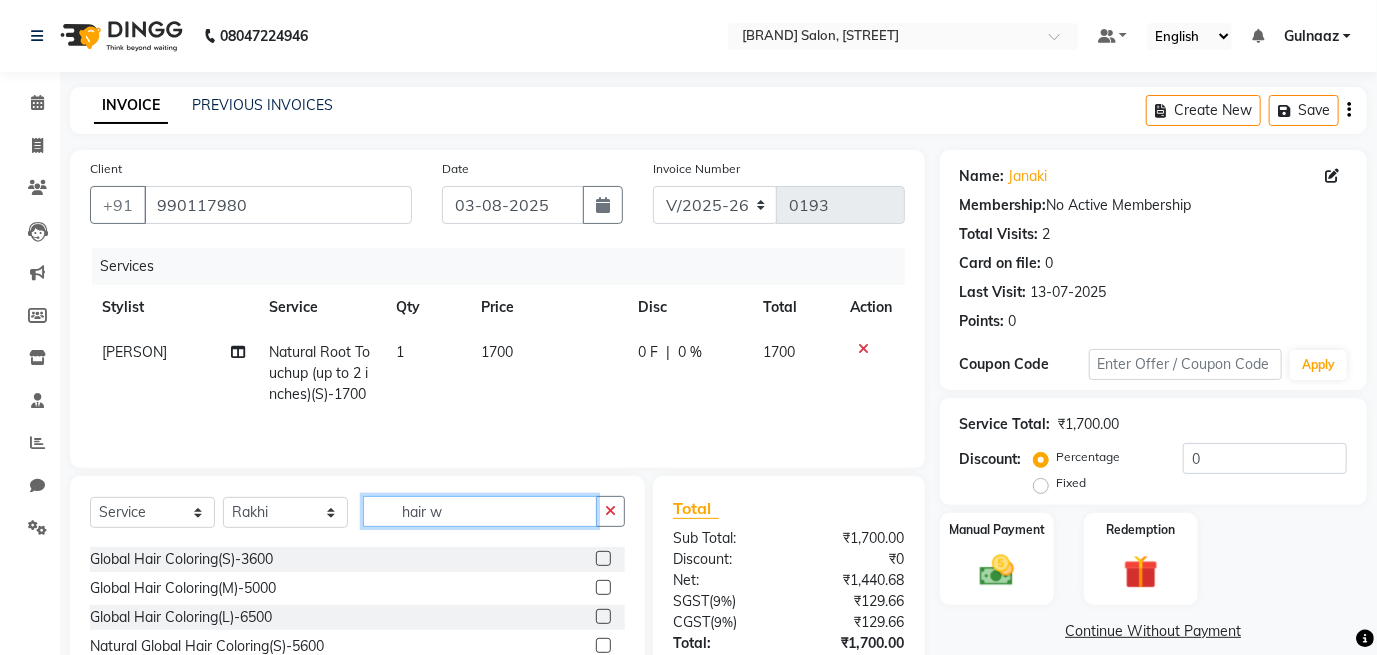 scroll, scrollTop: 0, scrollLeft: 0, axis: both 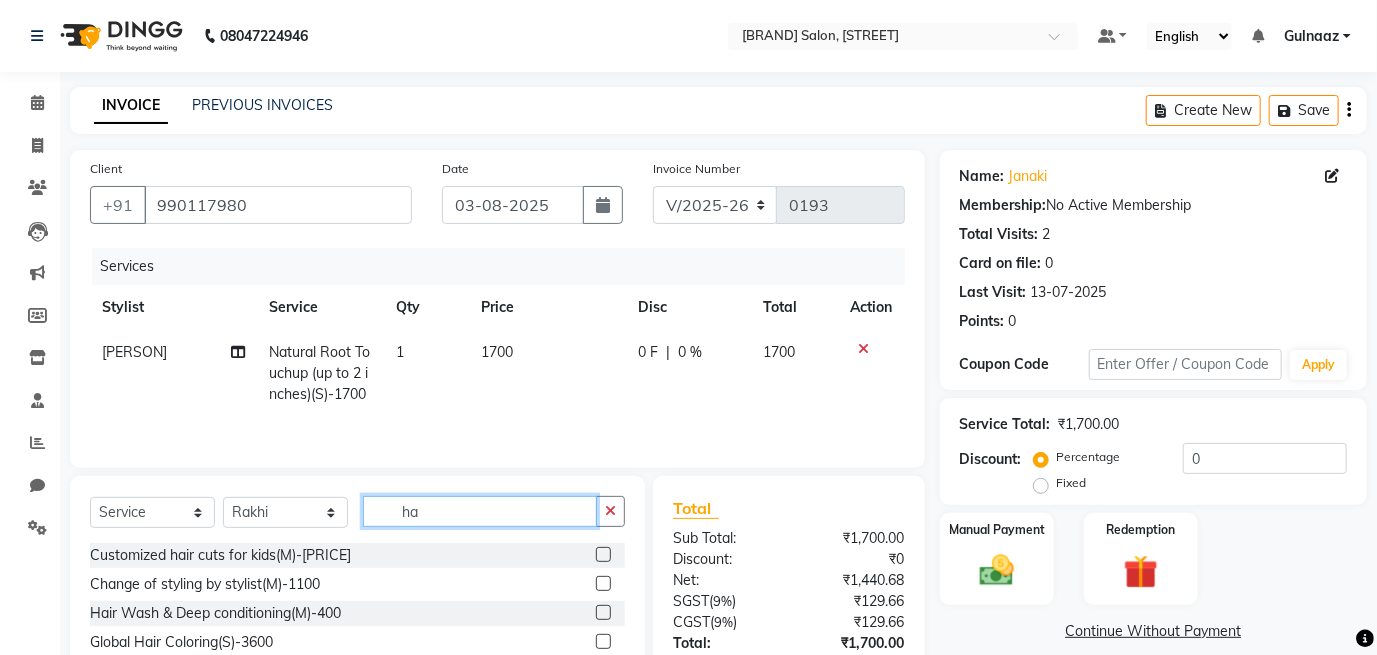 type on "h" 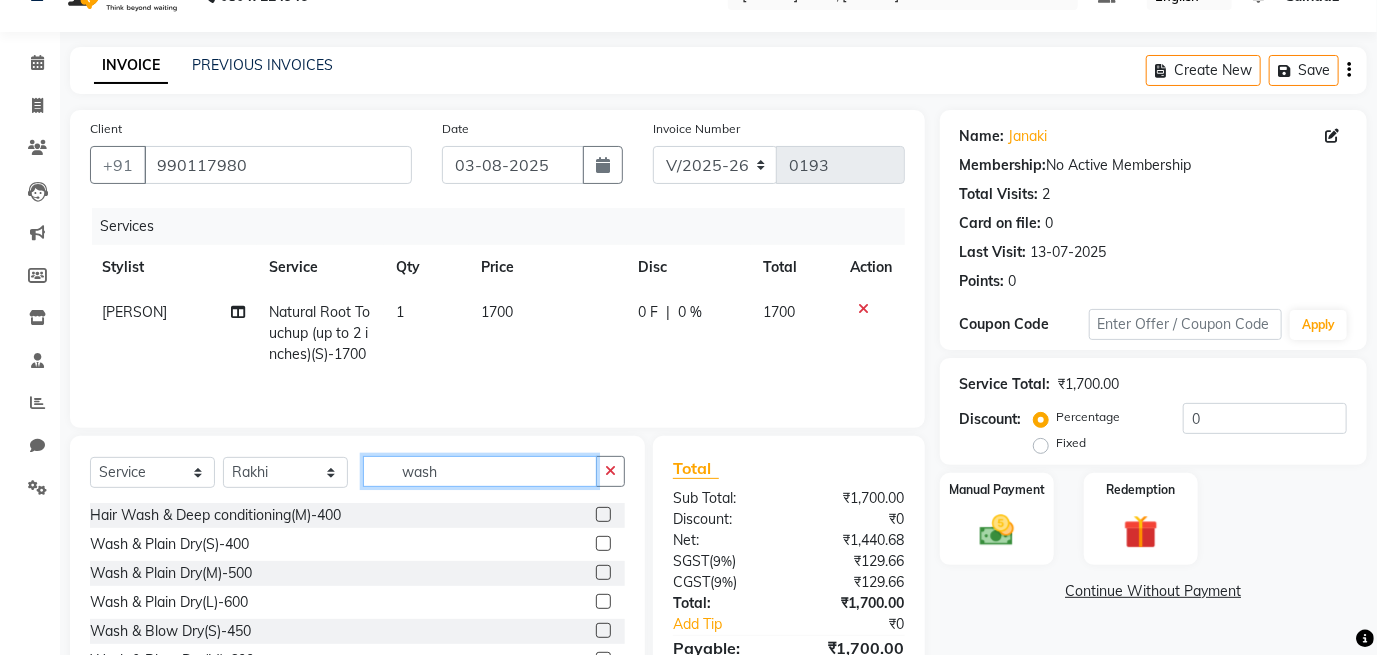 scroll, scrollTop: 146, scrollLeft: 0, axis: vertical 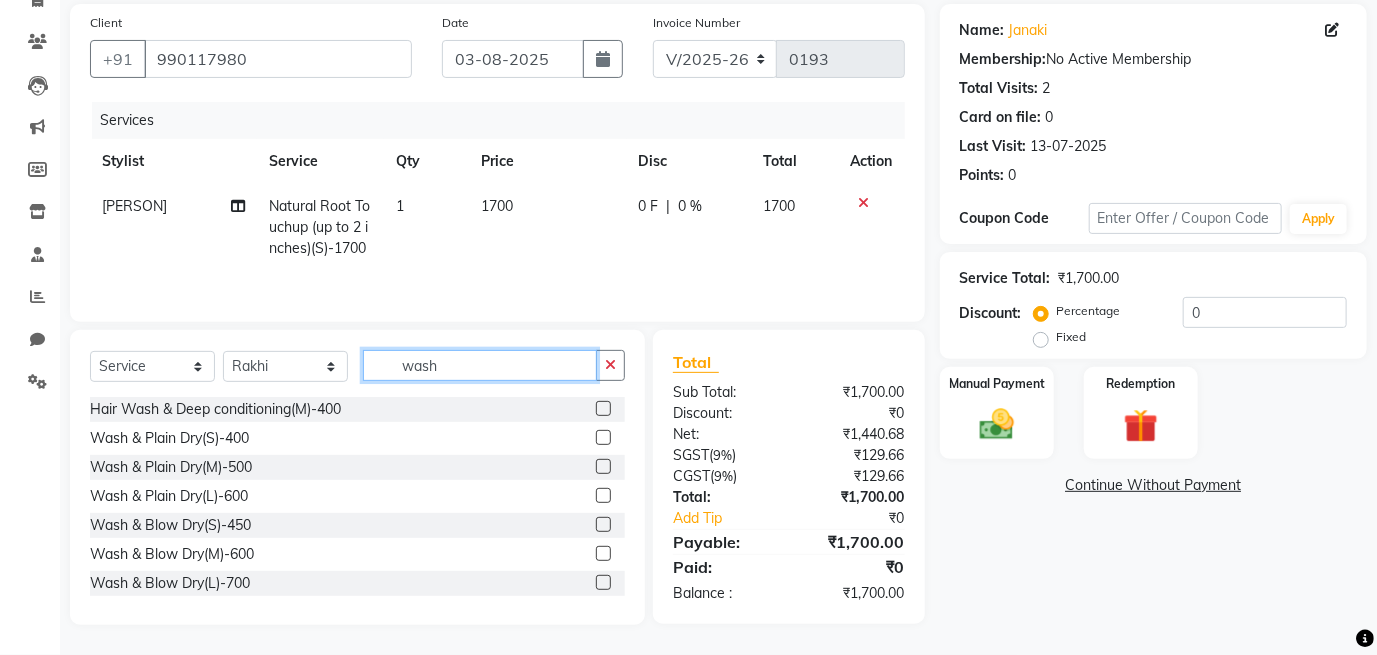 type on "wash" 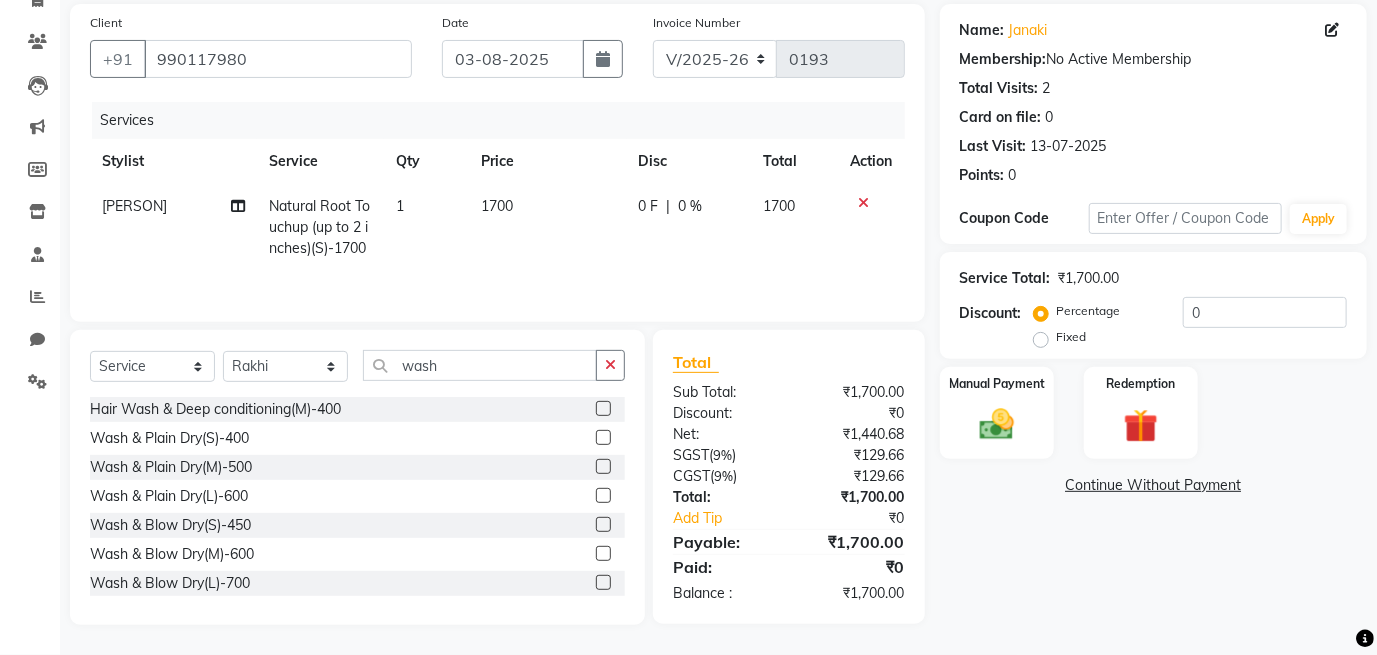 click 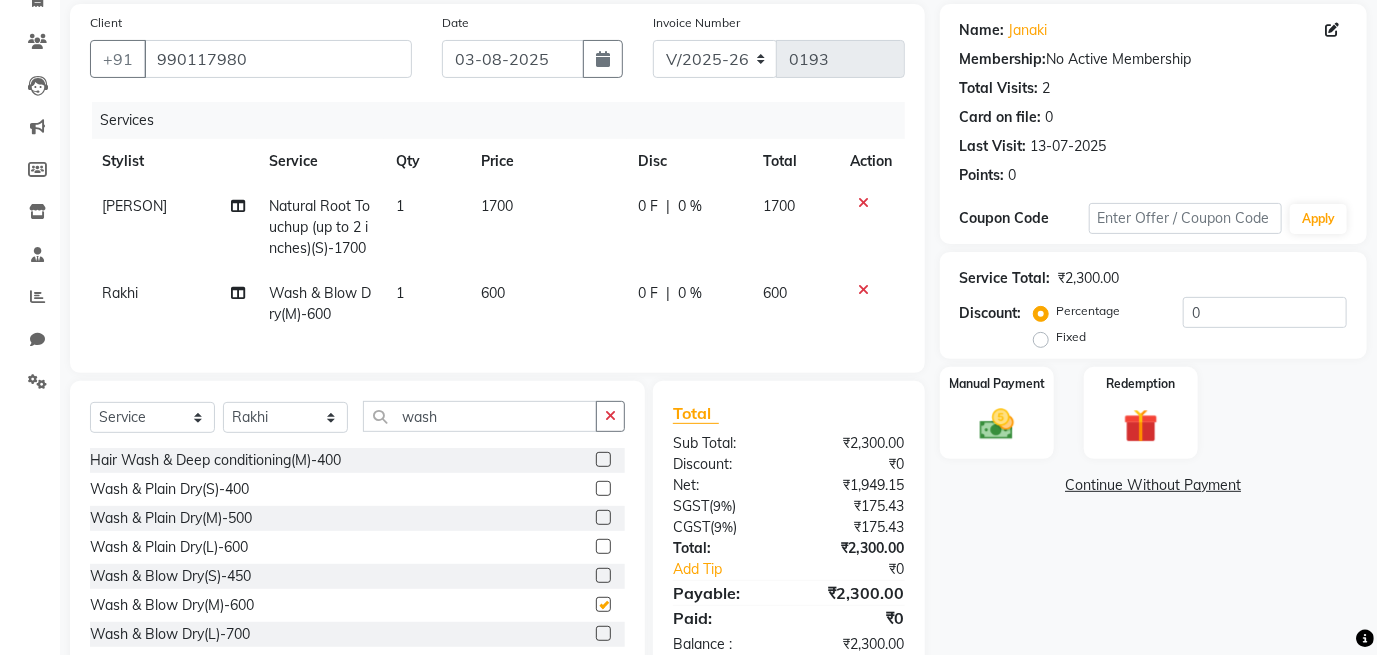 checkbox on "false" 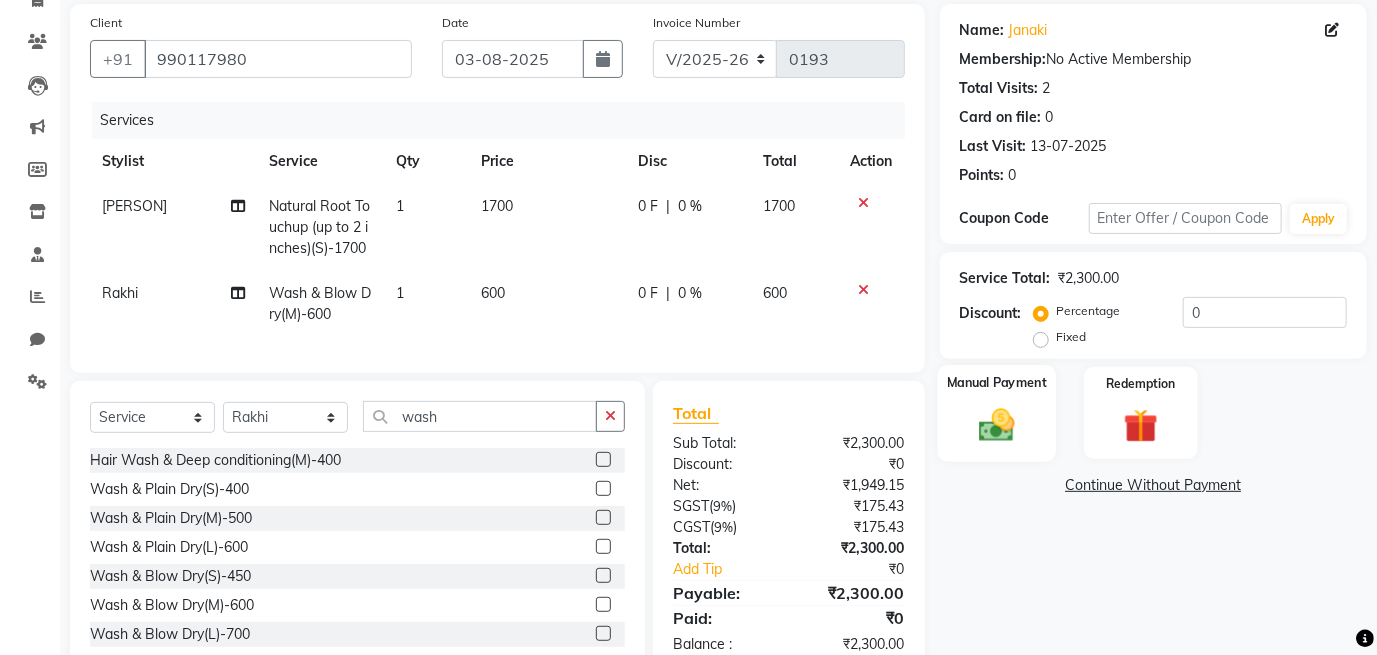 click 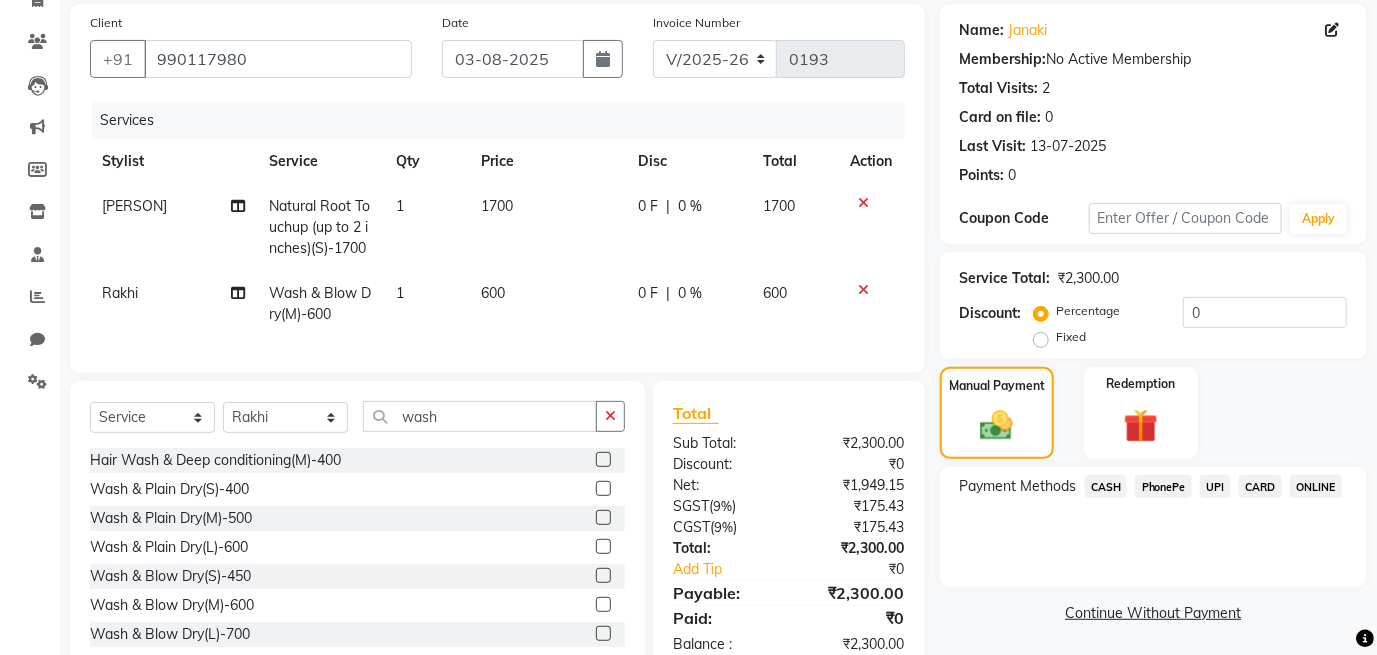 click on "PhonePe" 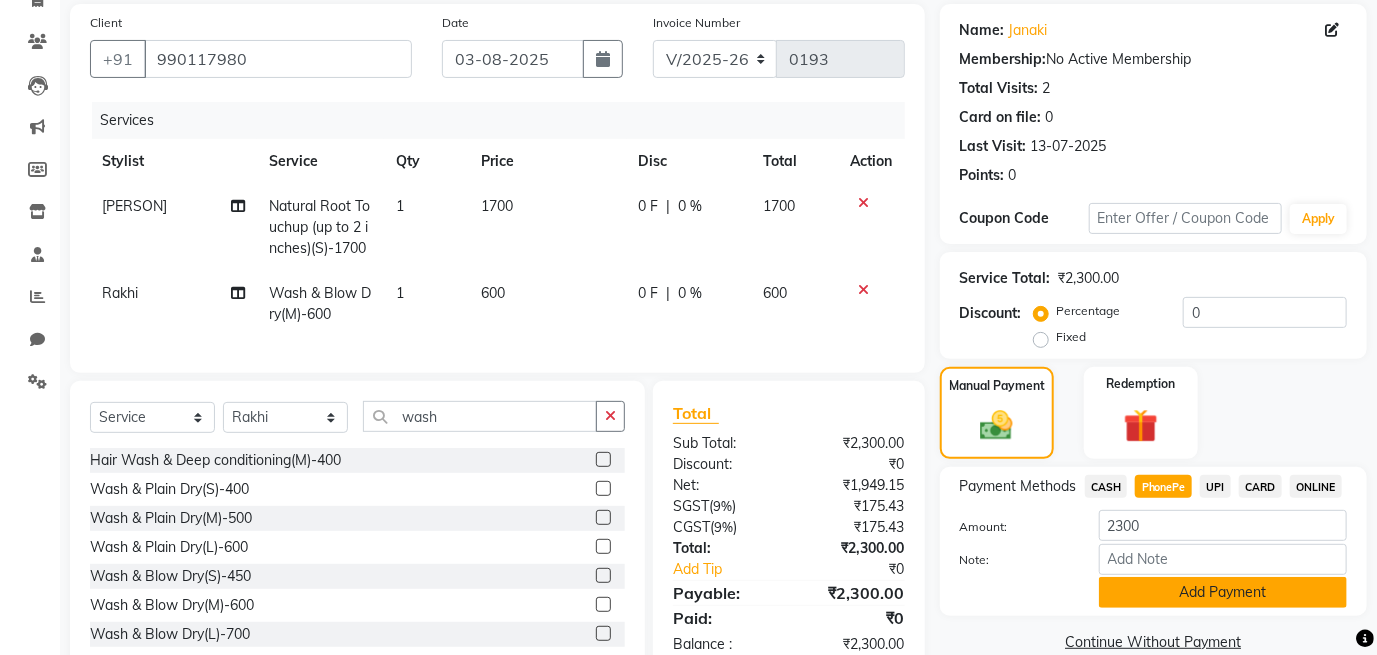 click on "Add Payment" 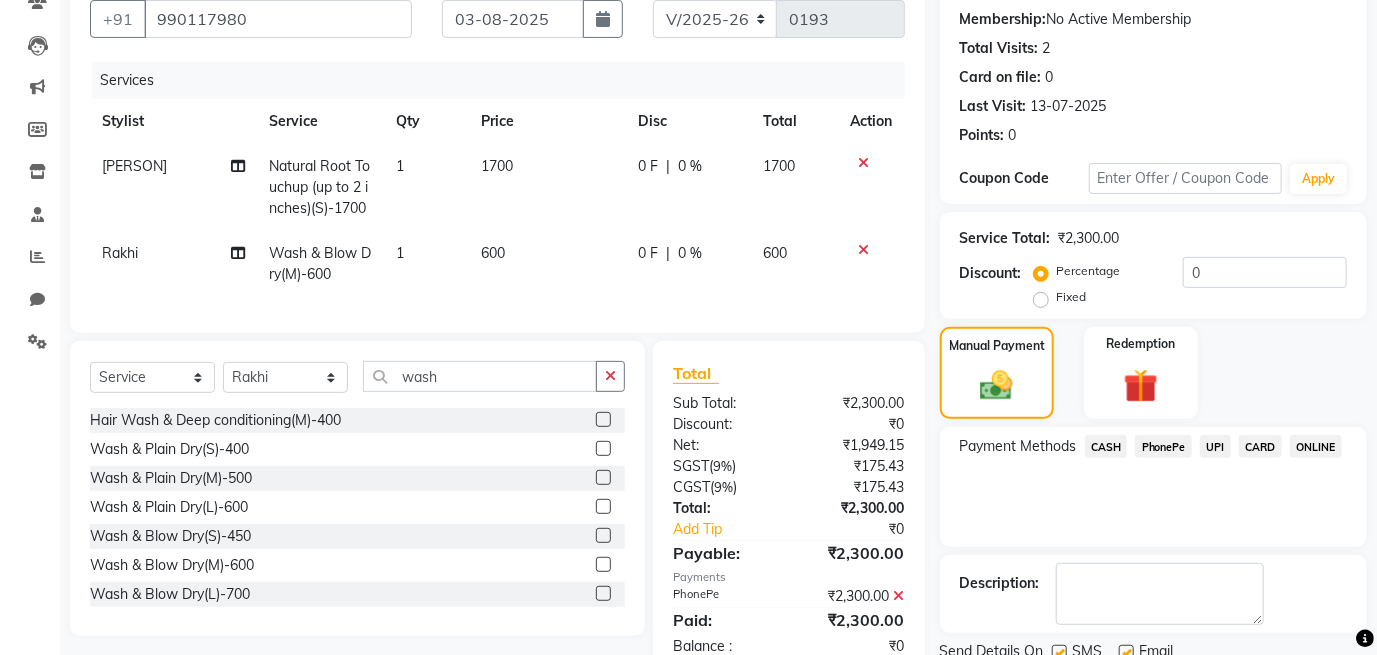 scroll, scrollTop: 260, scrollLeft: 0, axis: vertical 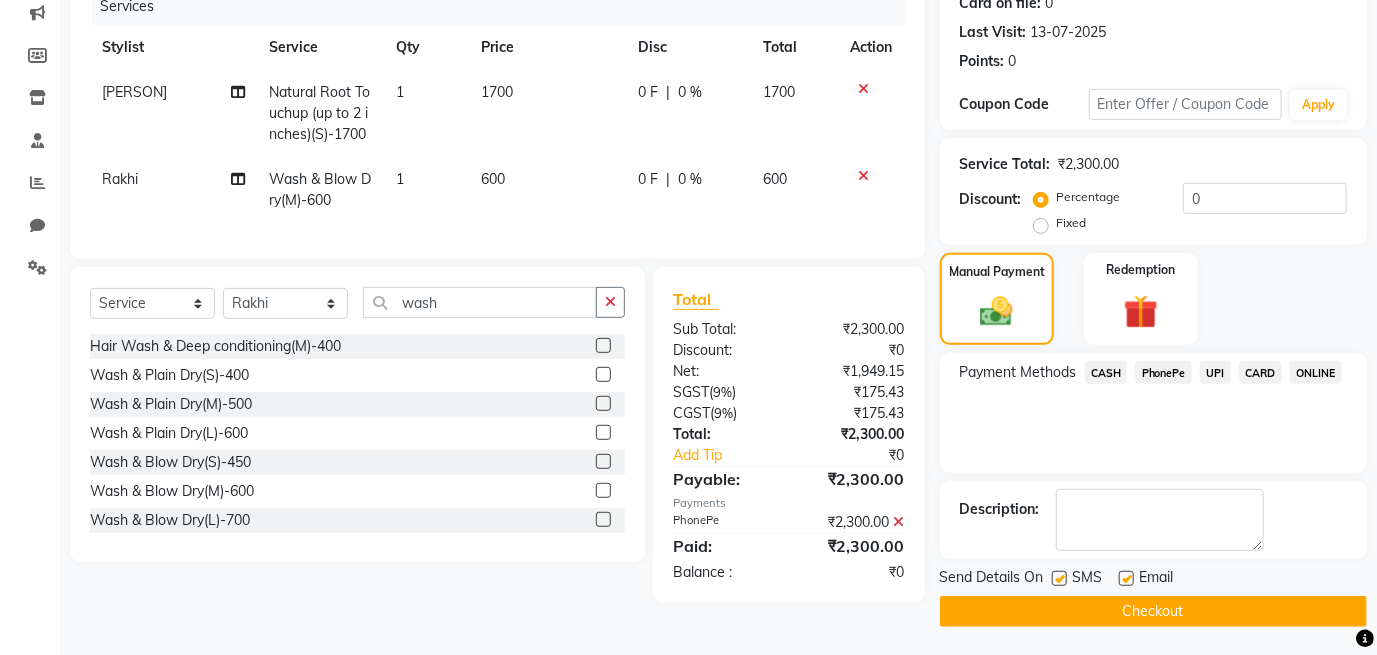 click 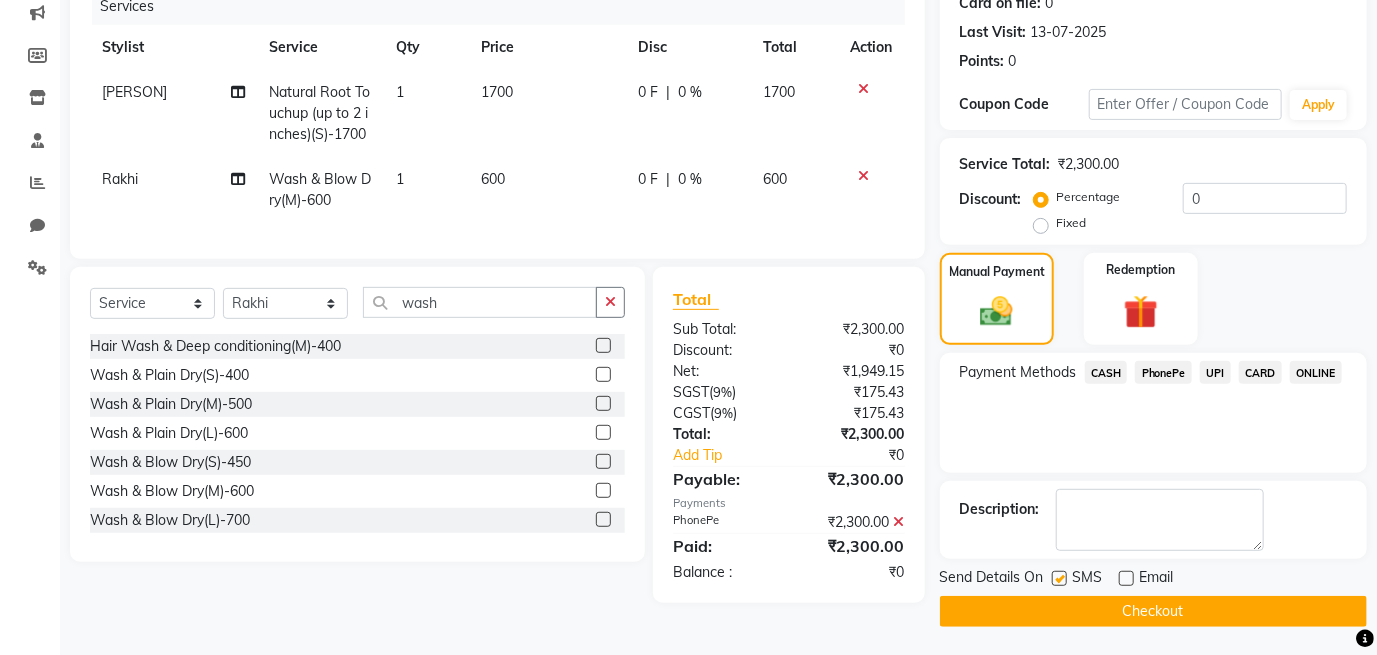 click on "Checkout" 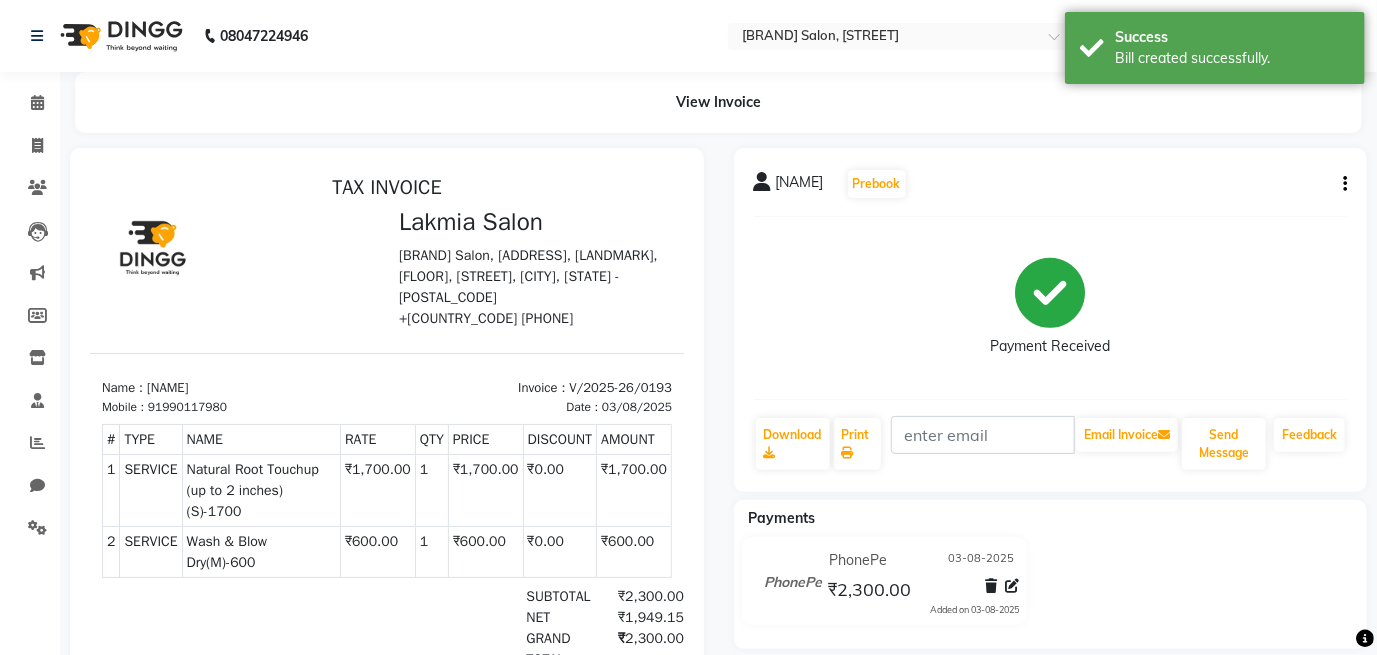 scroll, scrollTop: 0, scrollLeft: 0, axis: both 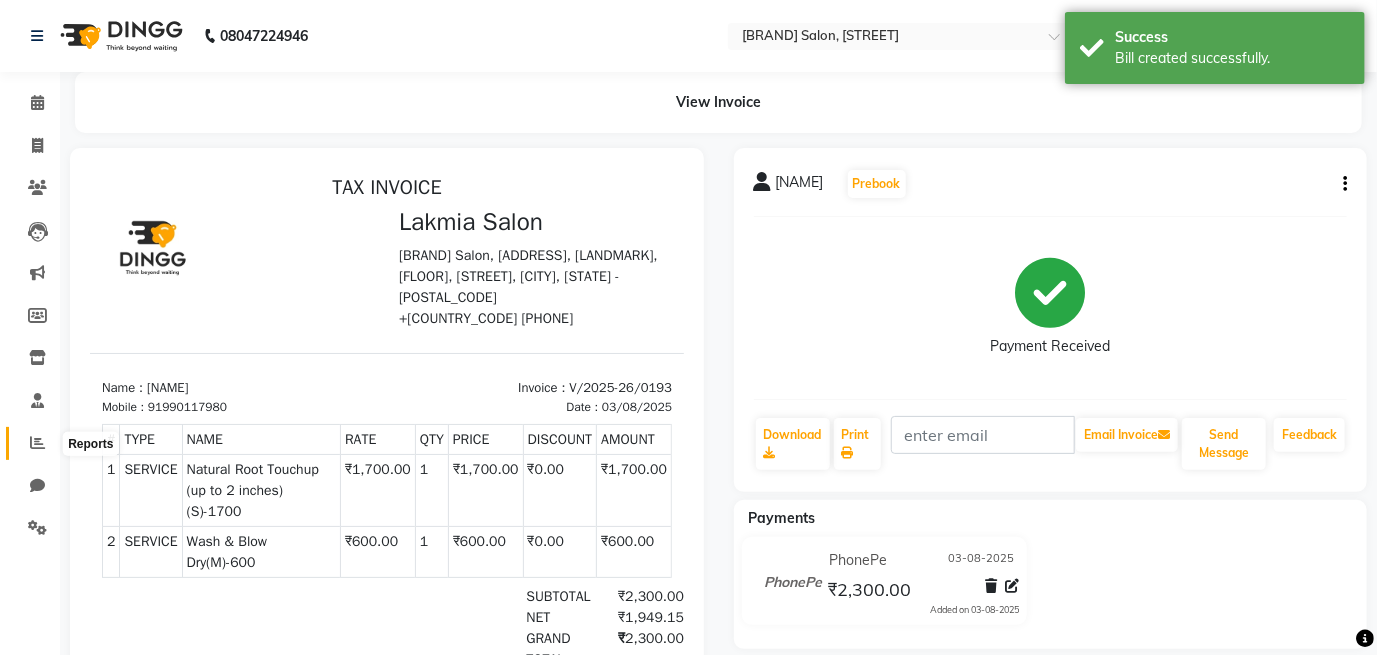 click 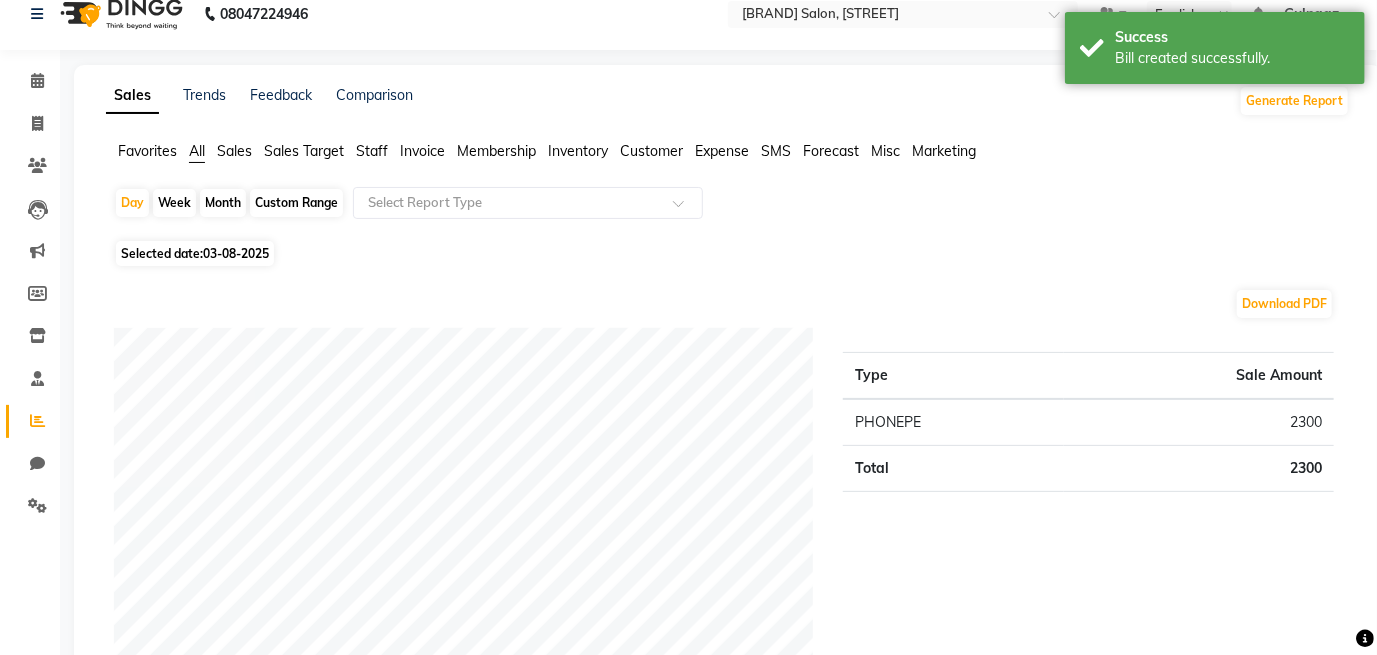scroll, scrollTop: 40, scrollLeft: 0, axis: vertical 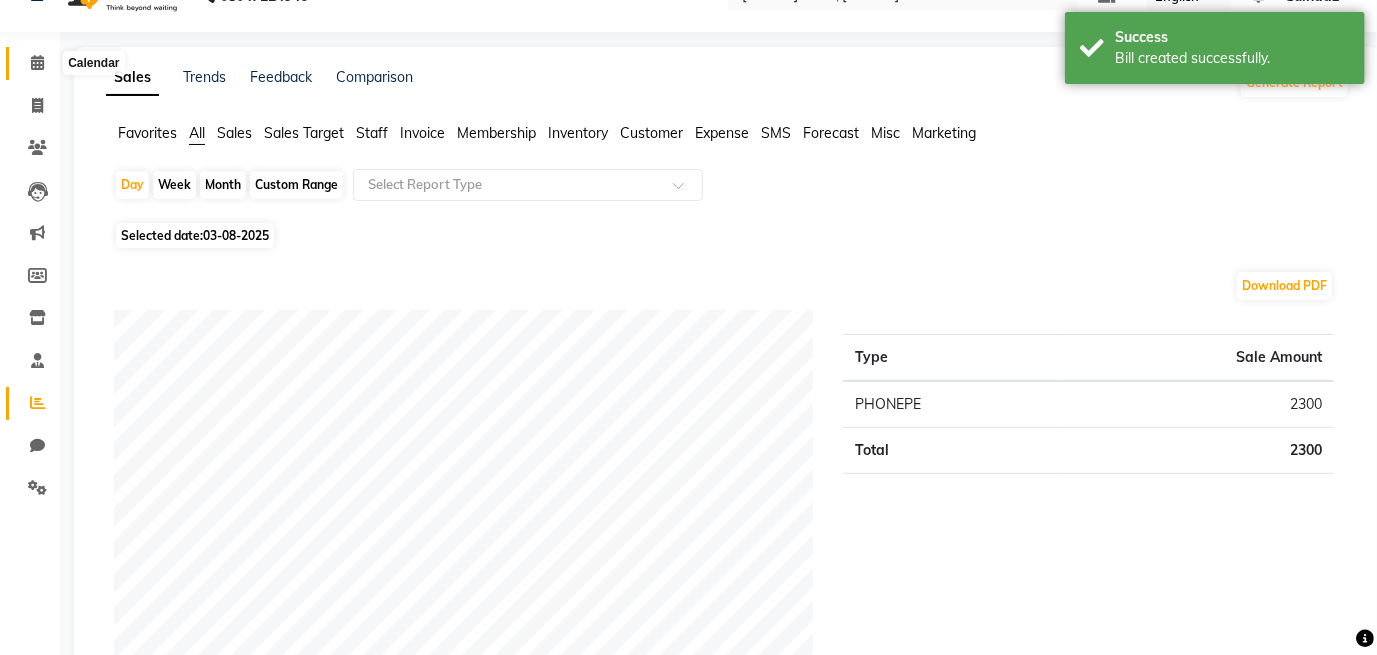 click 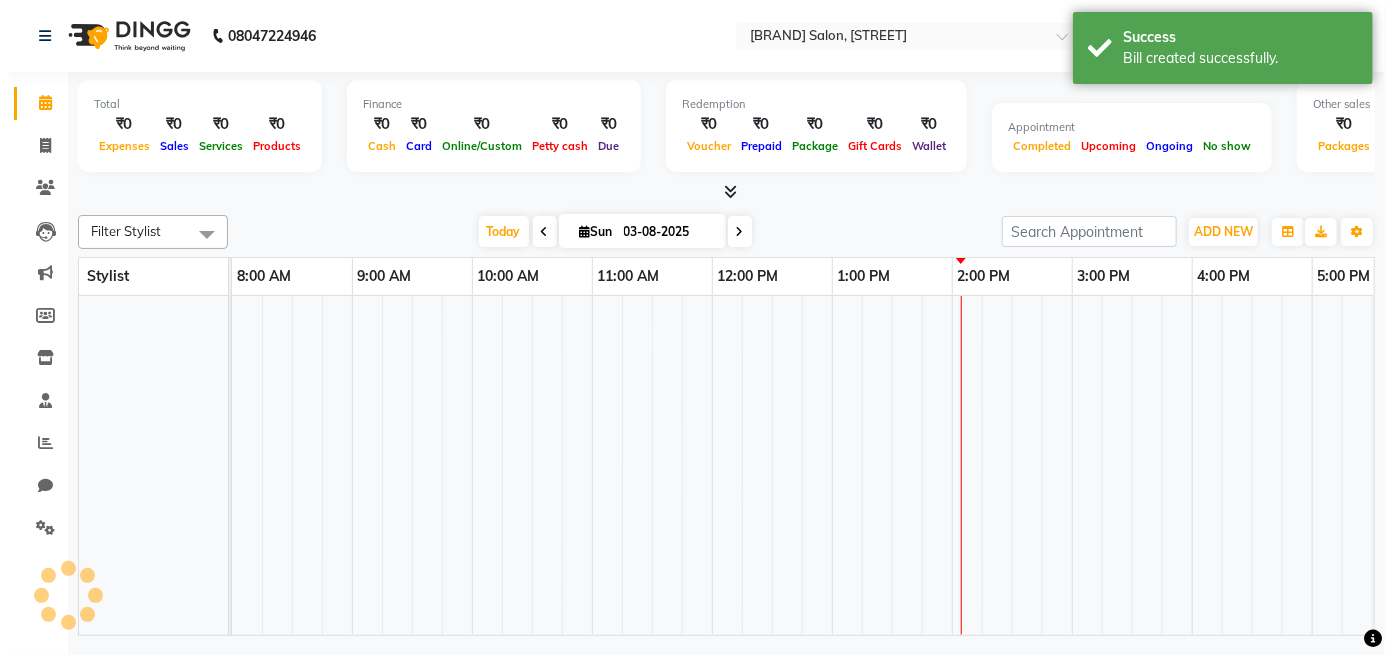 scroll, scrollTop: 0, scrollLeft: 0, axis: both 